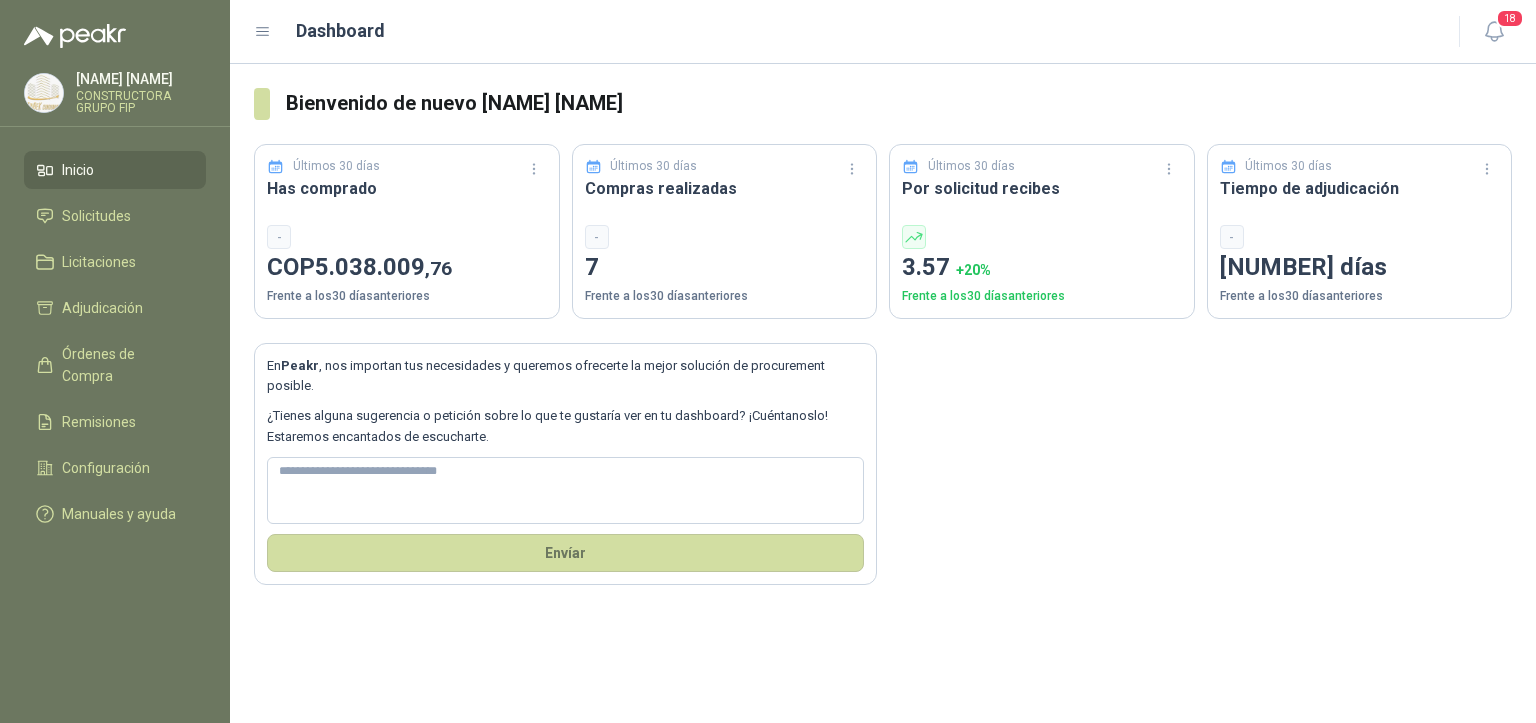 scroll, scrollTop: 0, scrollLeft: 0, axis: both 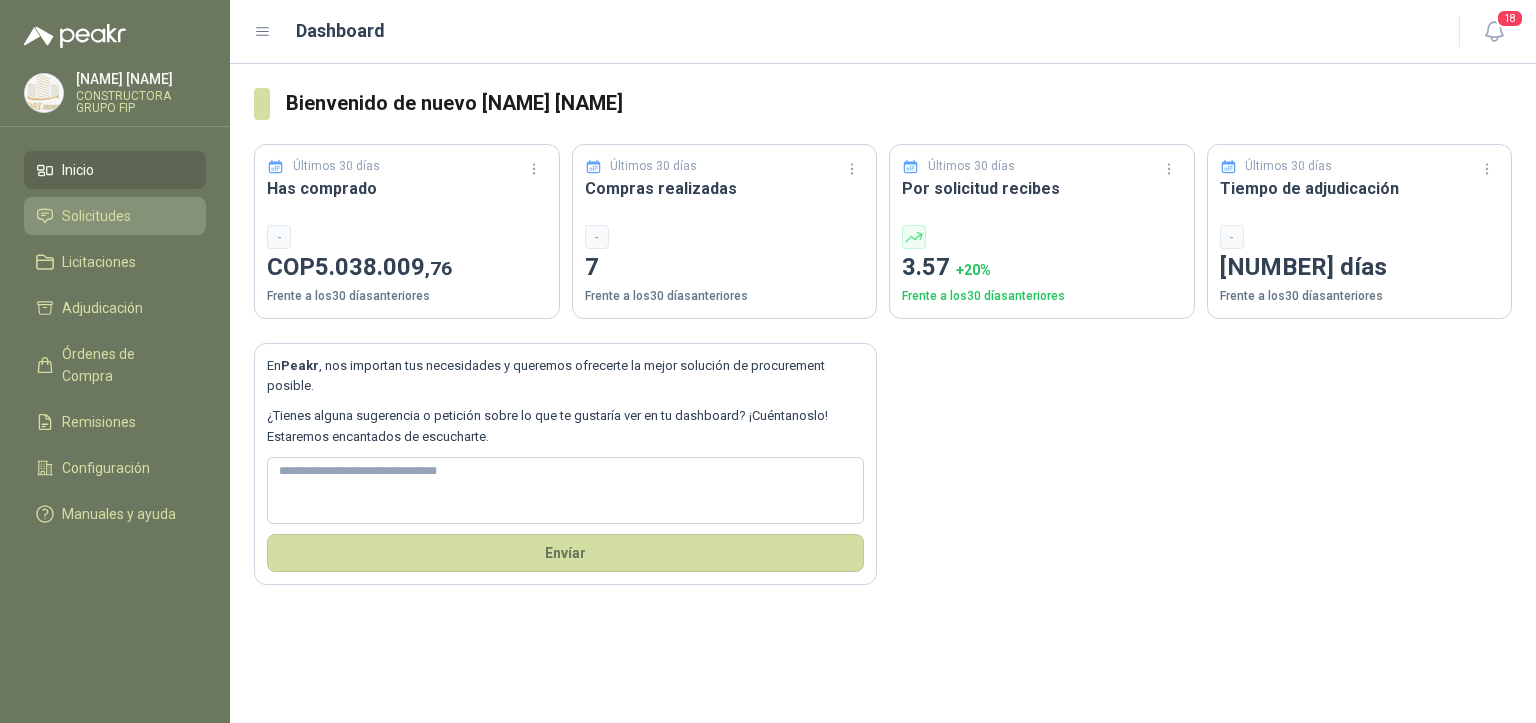 click on "Solicitudes" at bounding box center [115, 216] 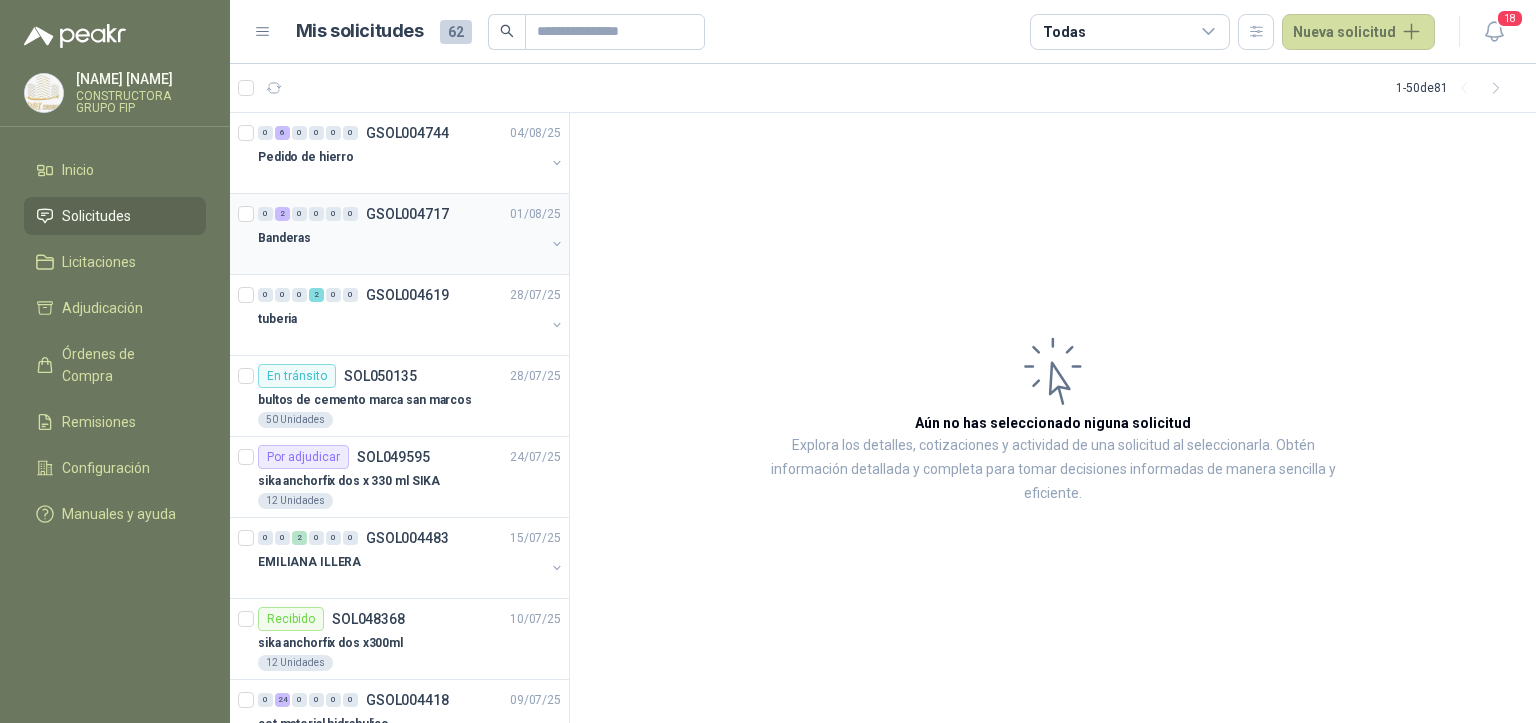 click on "Banderas" at bounding box center [401, 238] 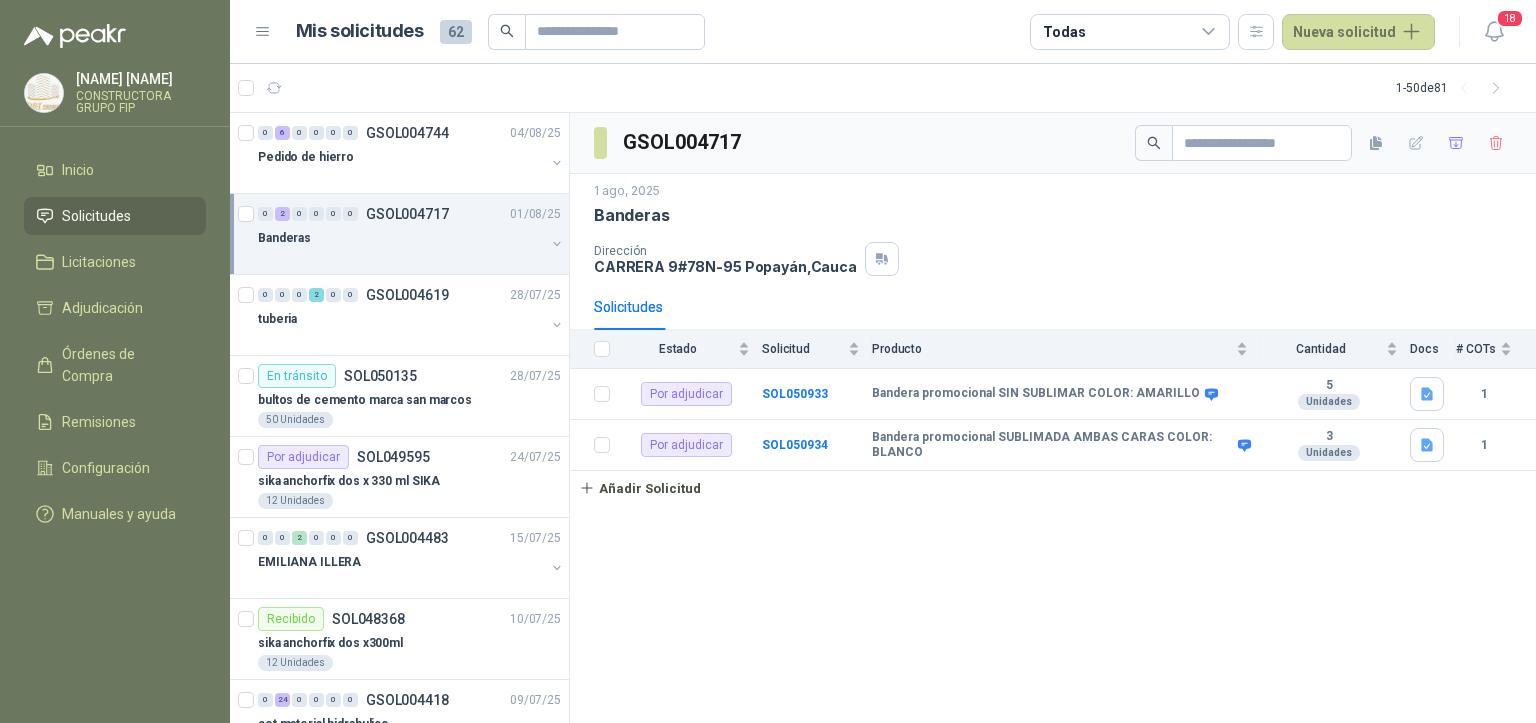 click on "BANDERAS 2025.PNG Dirección CARRERA 9#78N-95 [CITY], [STATE]" at bounding box center [1053, 229] 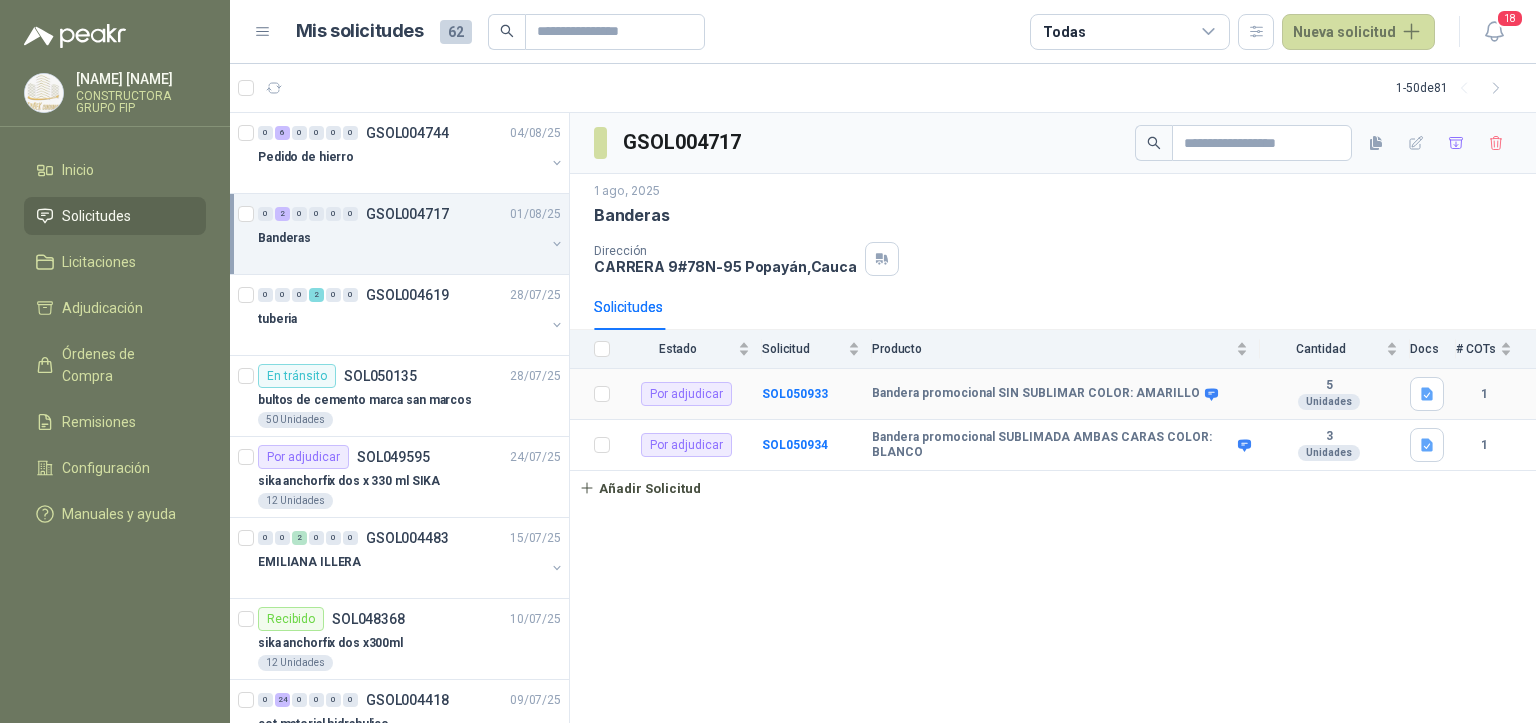 click on "Bandera promocional SIN SUBLIMAR COLOR: AMARILLO" at bounding box center [1066, 394] 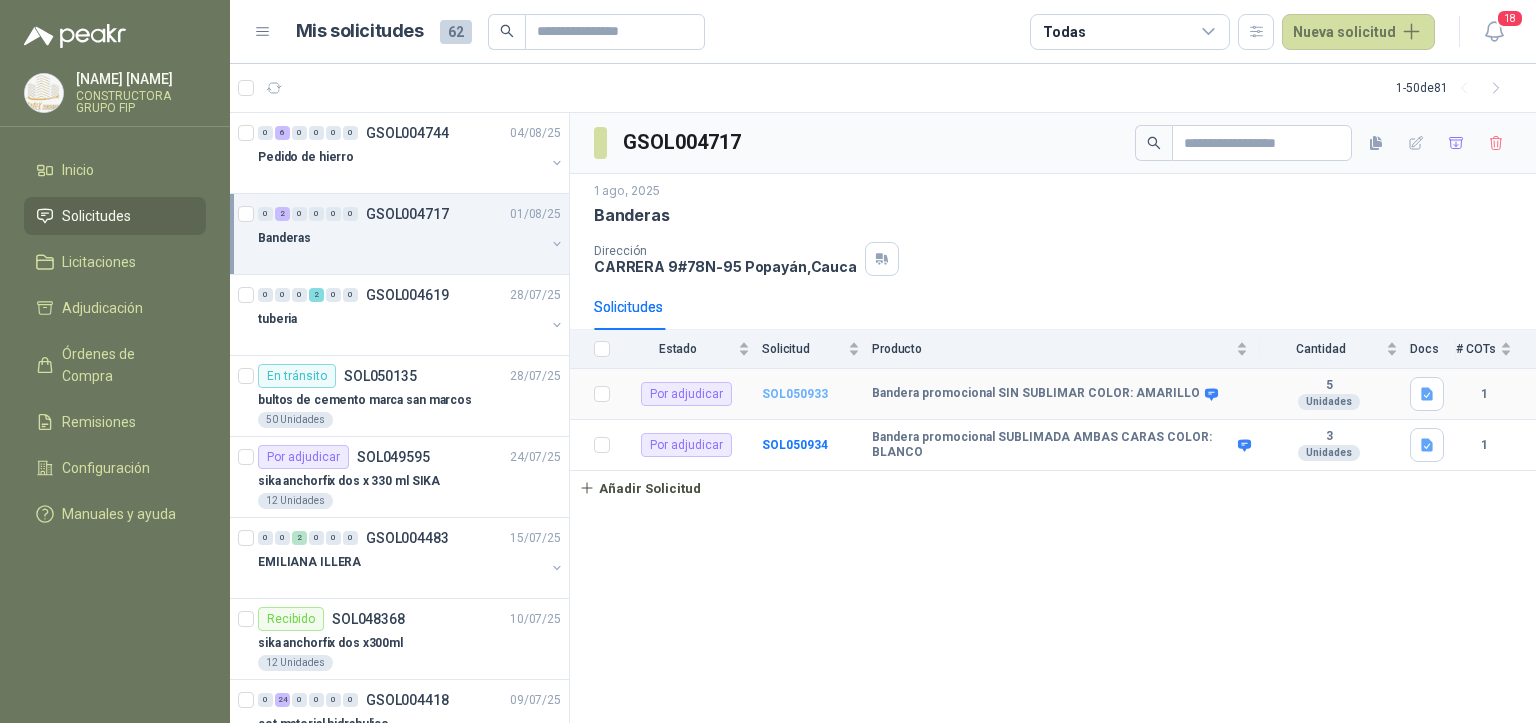 click on "SOL050933" at bounding box center [795, 394] 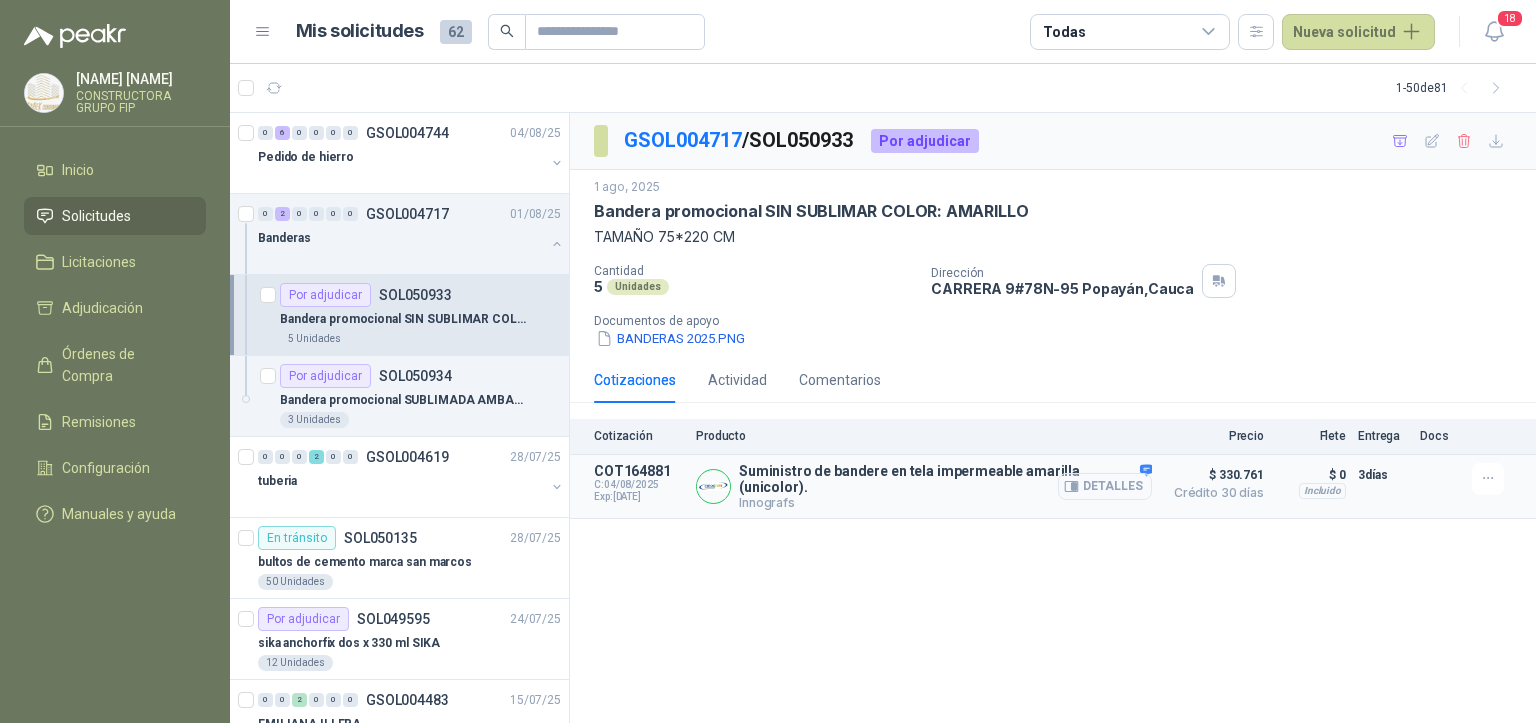 click on "Detalles" at bounding box center (1105, 486) 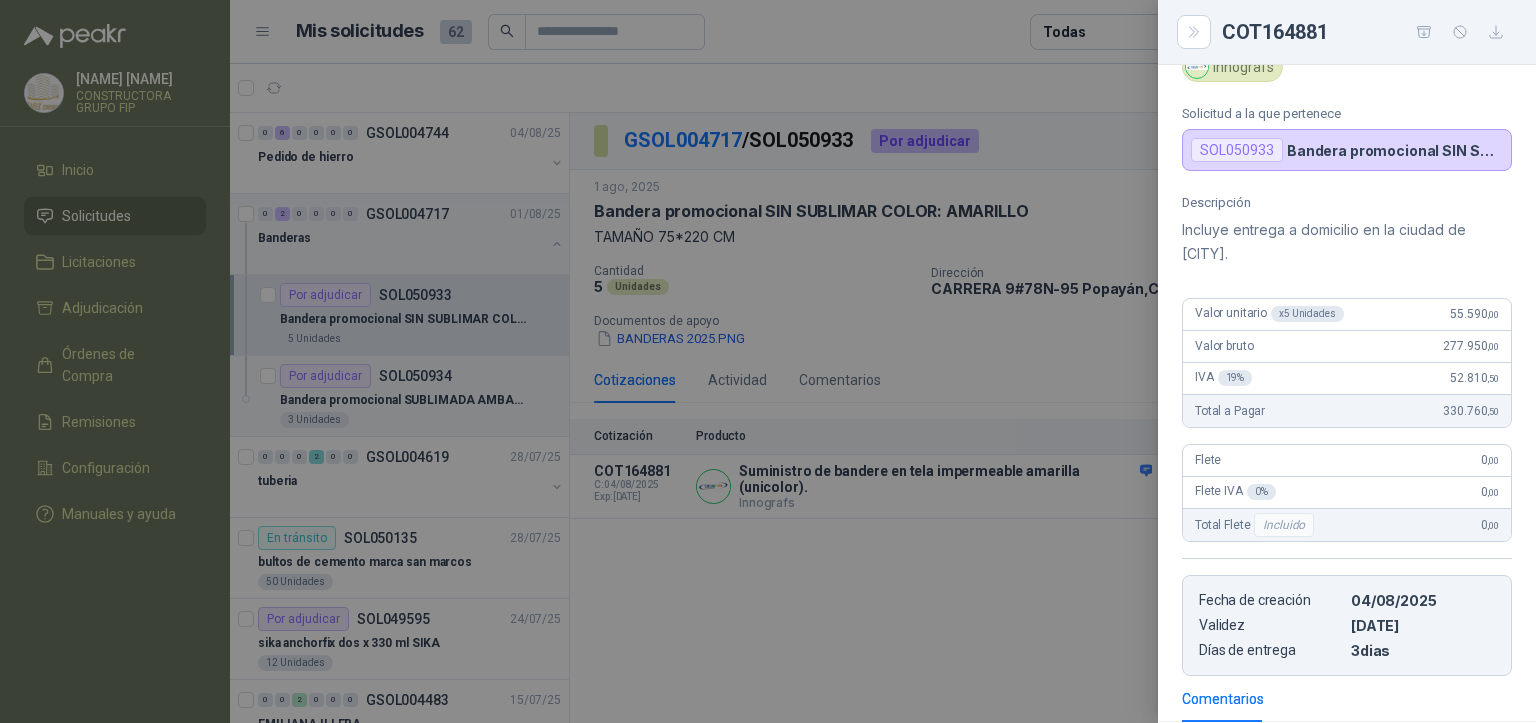 scroll, scrollTop: 0, scrollLeft: 0, axis: both 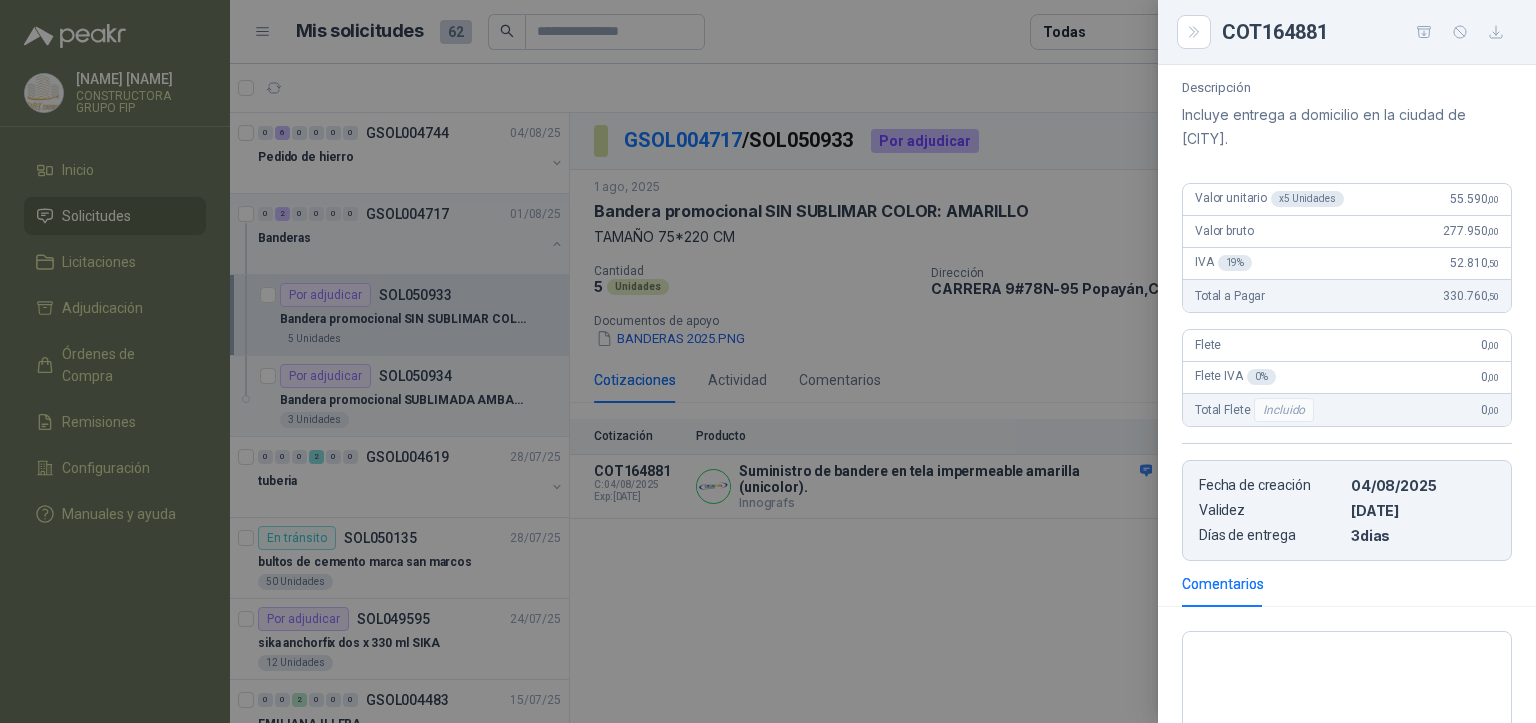 click at bounding box center [768, 361] 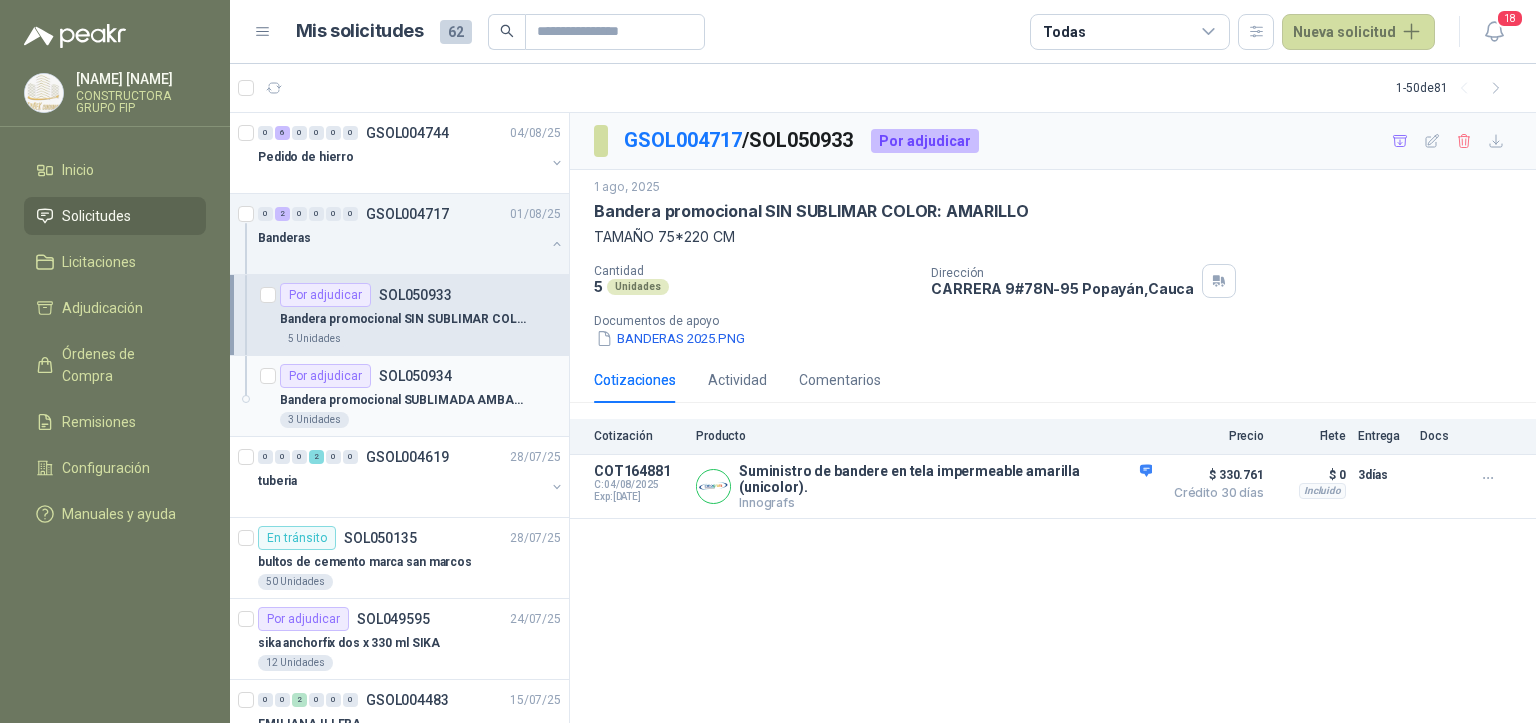 click on "Bandera promocional SUBLIMADA AMBAS CARAS  COLOR: BLANCO" at bounding box center (404, 400) 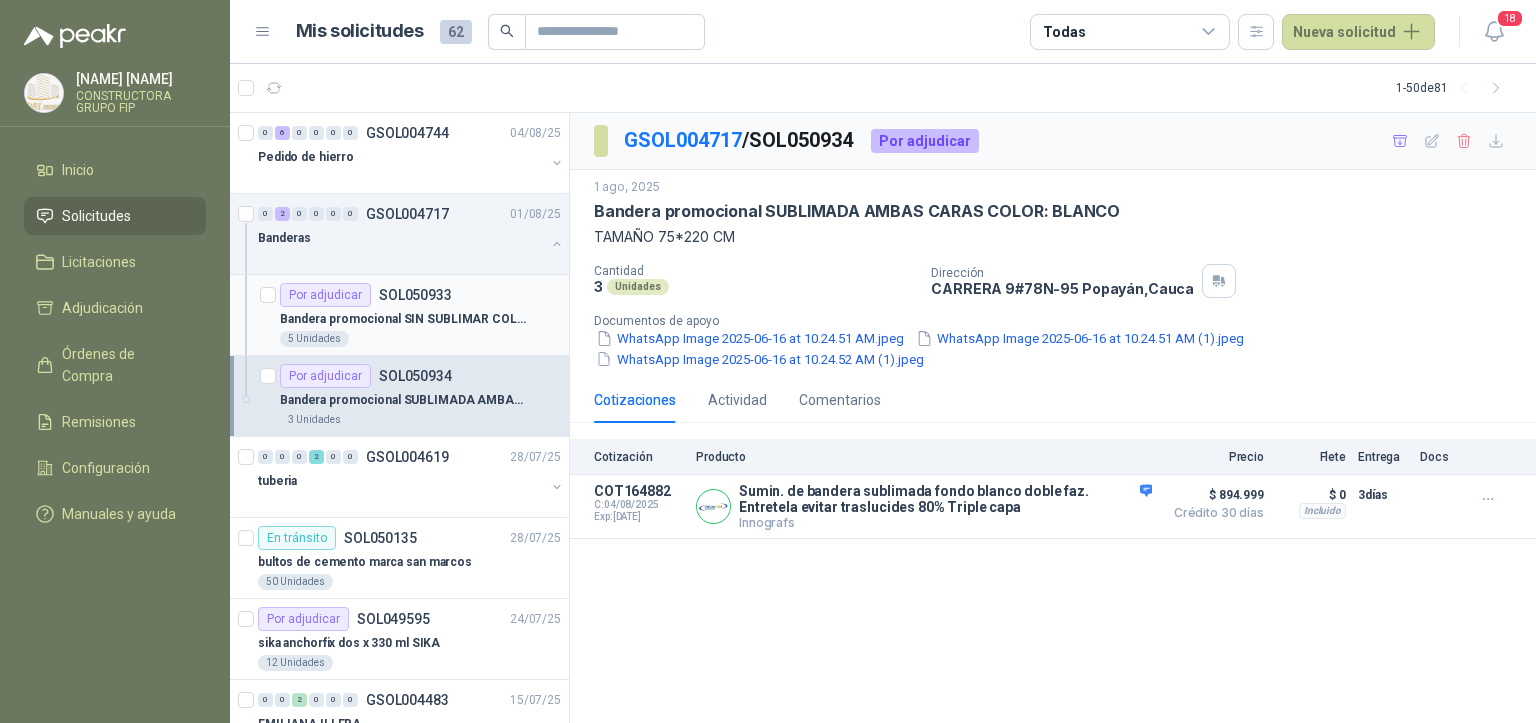 click on "Bandera promocional SIN SUBLIMAR COLOR: AMARILLO" at bounding box center (420, 319) 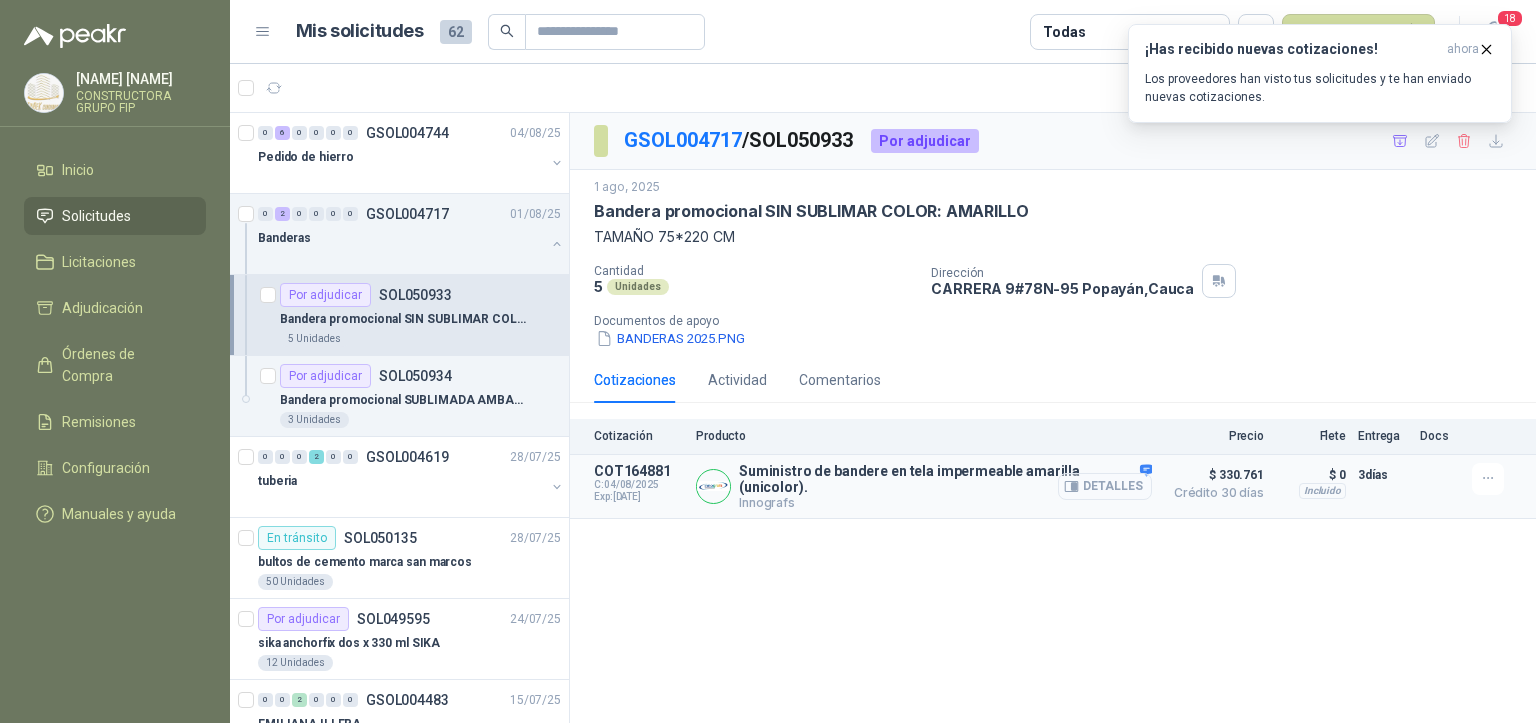 click on "Detalles" at bounding box center [1105, 486] 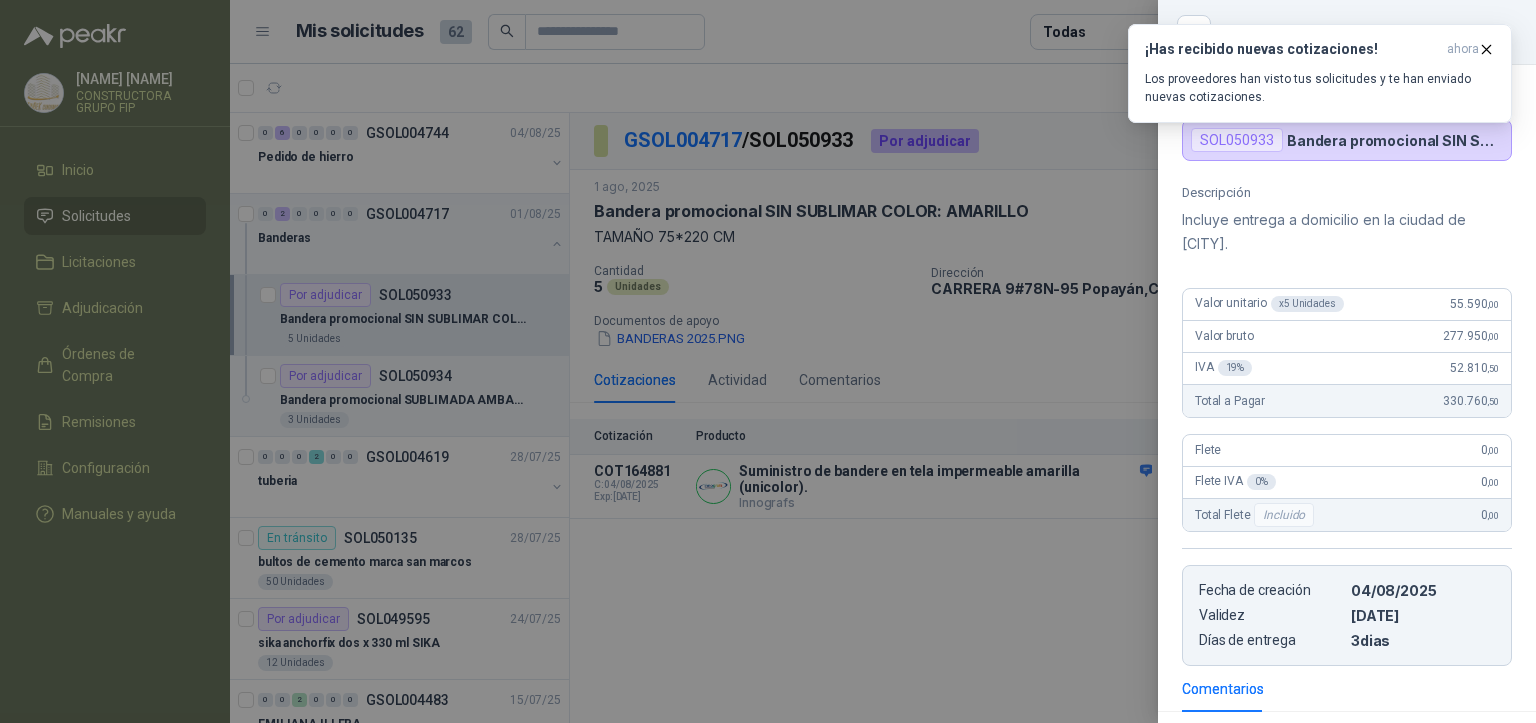 scroll, scrollTop: 0, scrollLeft: 0, axis: both 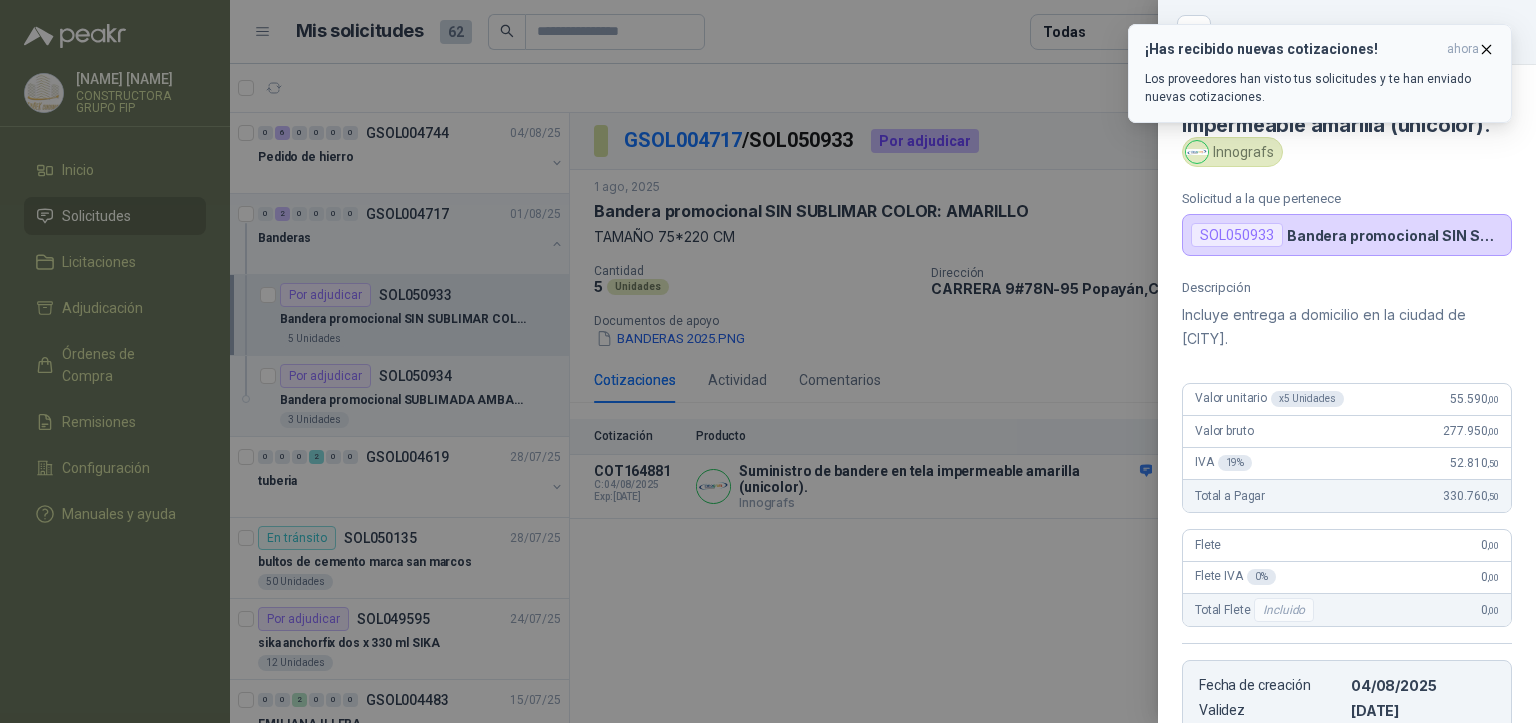 drag, startPoint x: 1480, startPoint y: 48, endPoint x: 1440, endPoint y: 53, distance: 40.311287 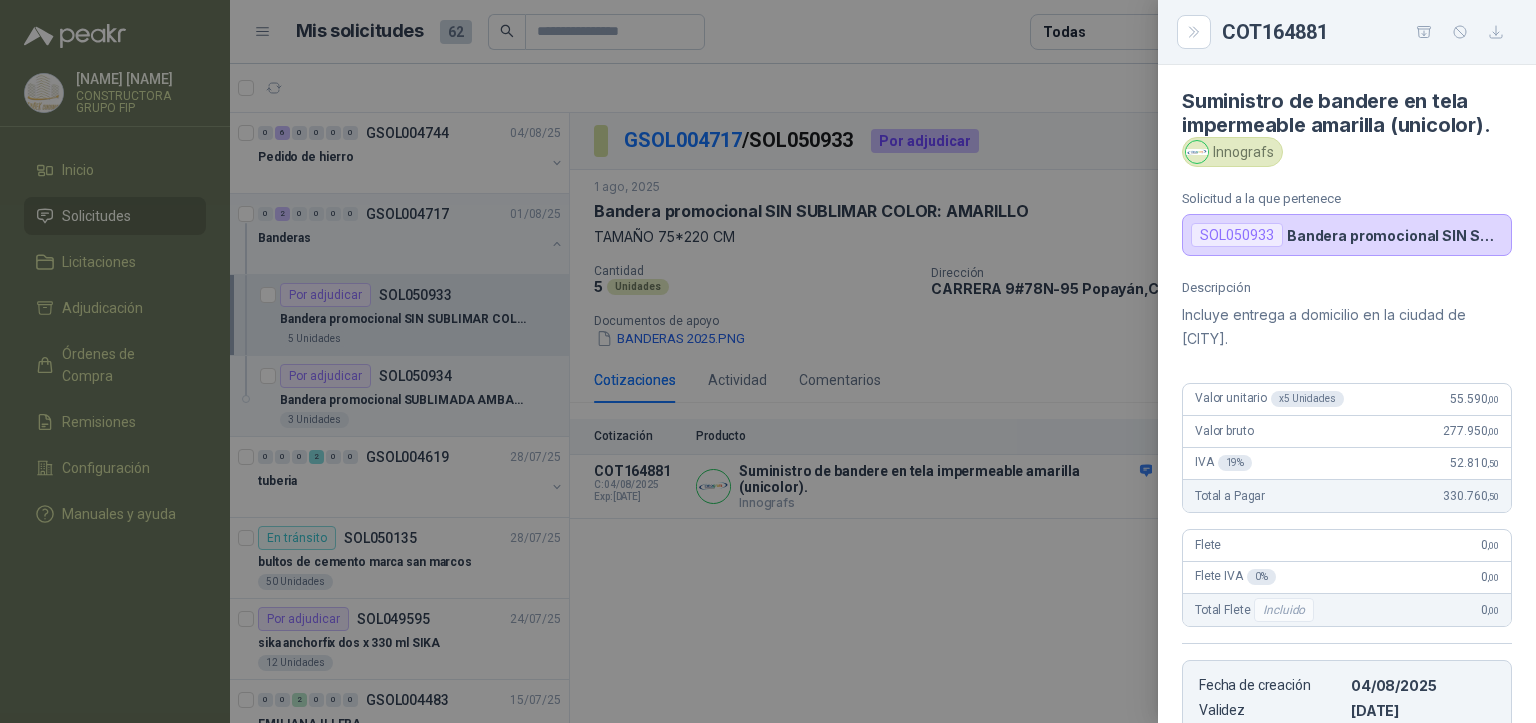 click at bounding box center (768, 361) 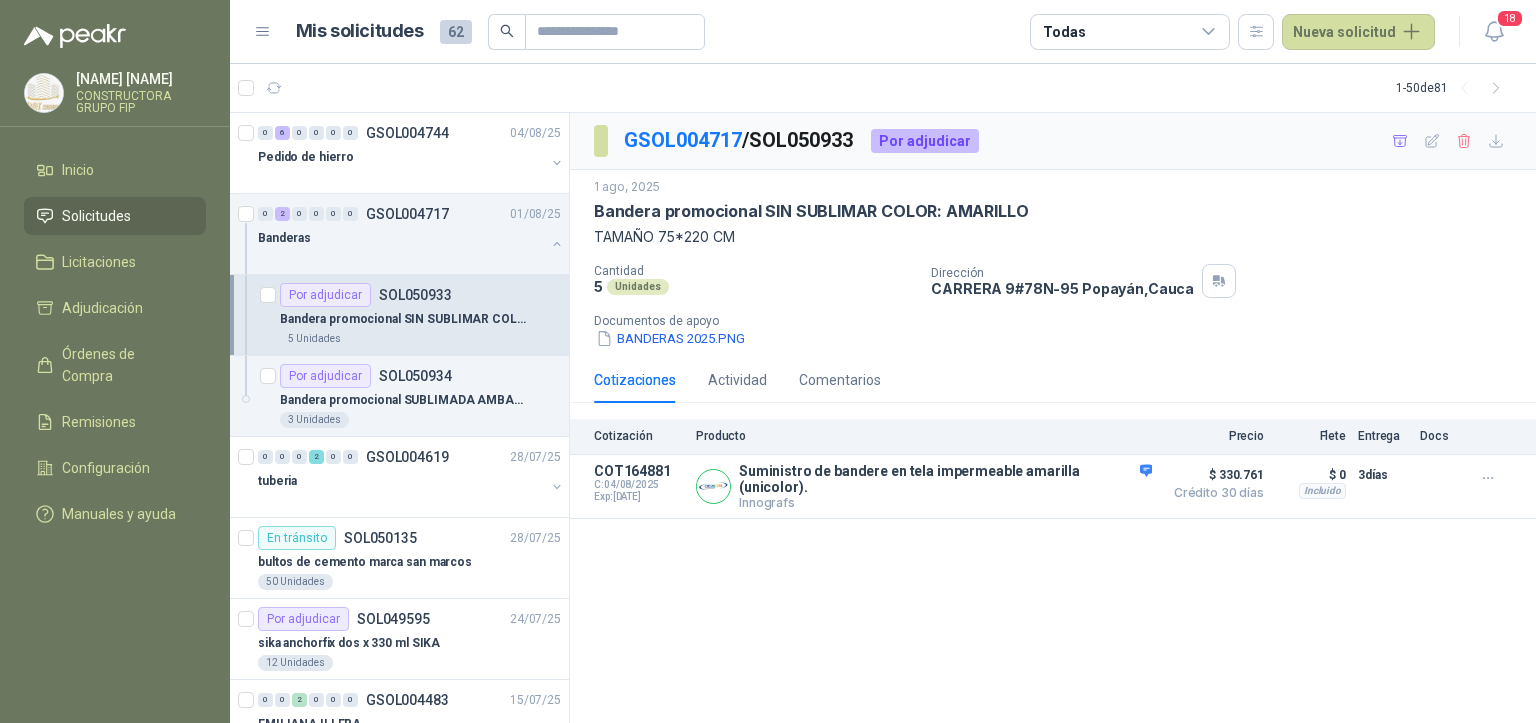 click on "Bandera promocional SUBLIMADA AMBAS CARAS  COLOR: BLANCO" at bounding box center (404, 400) 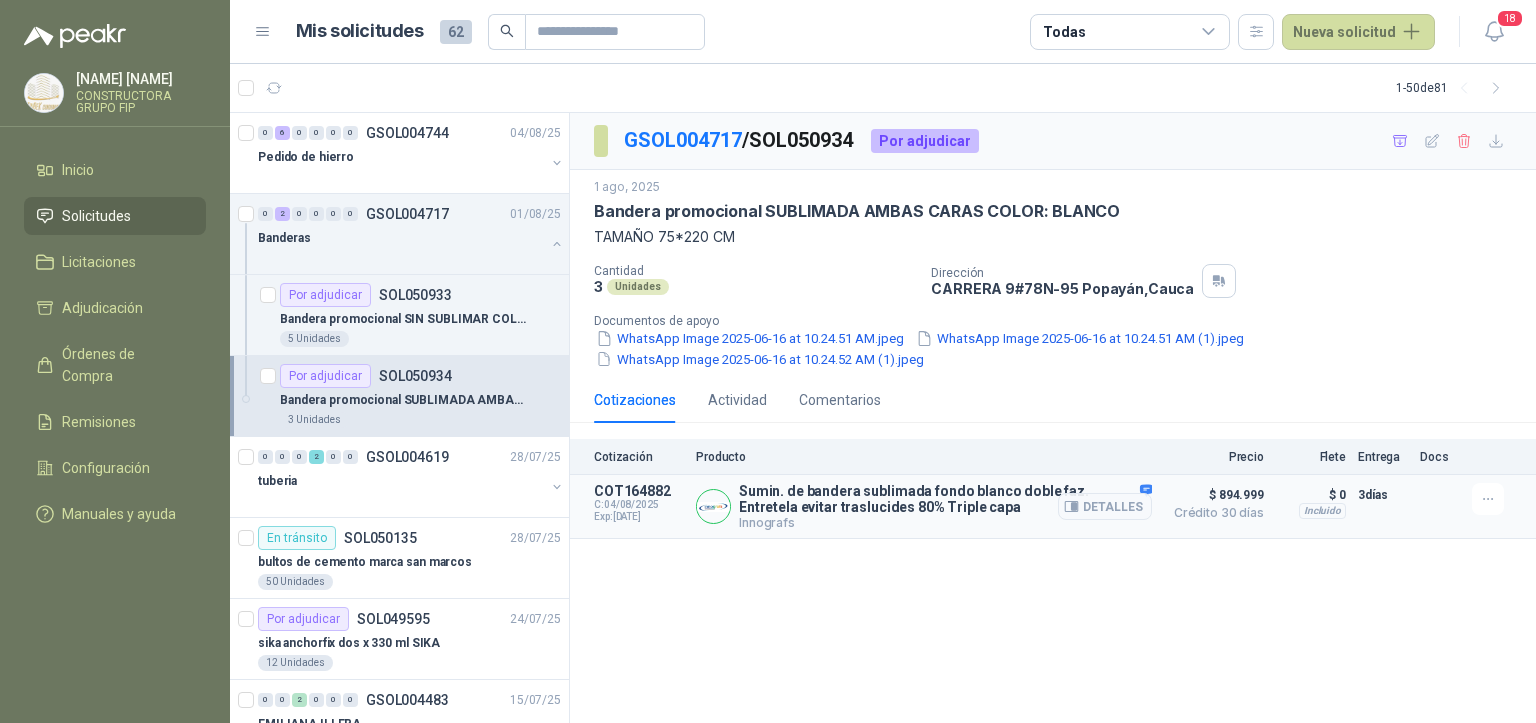 click on "Detalles" at bounding box center (1105, 506) 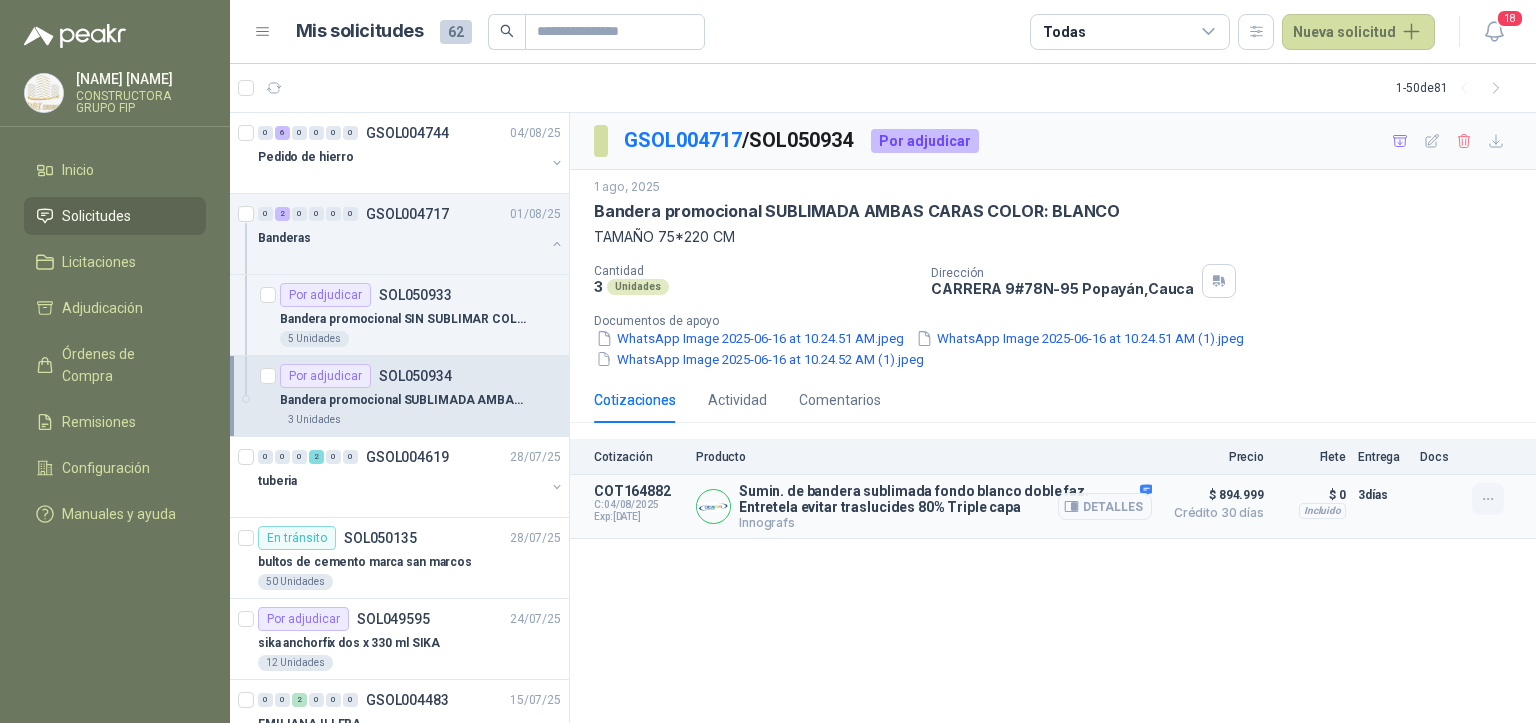 click 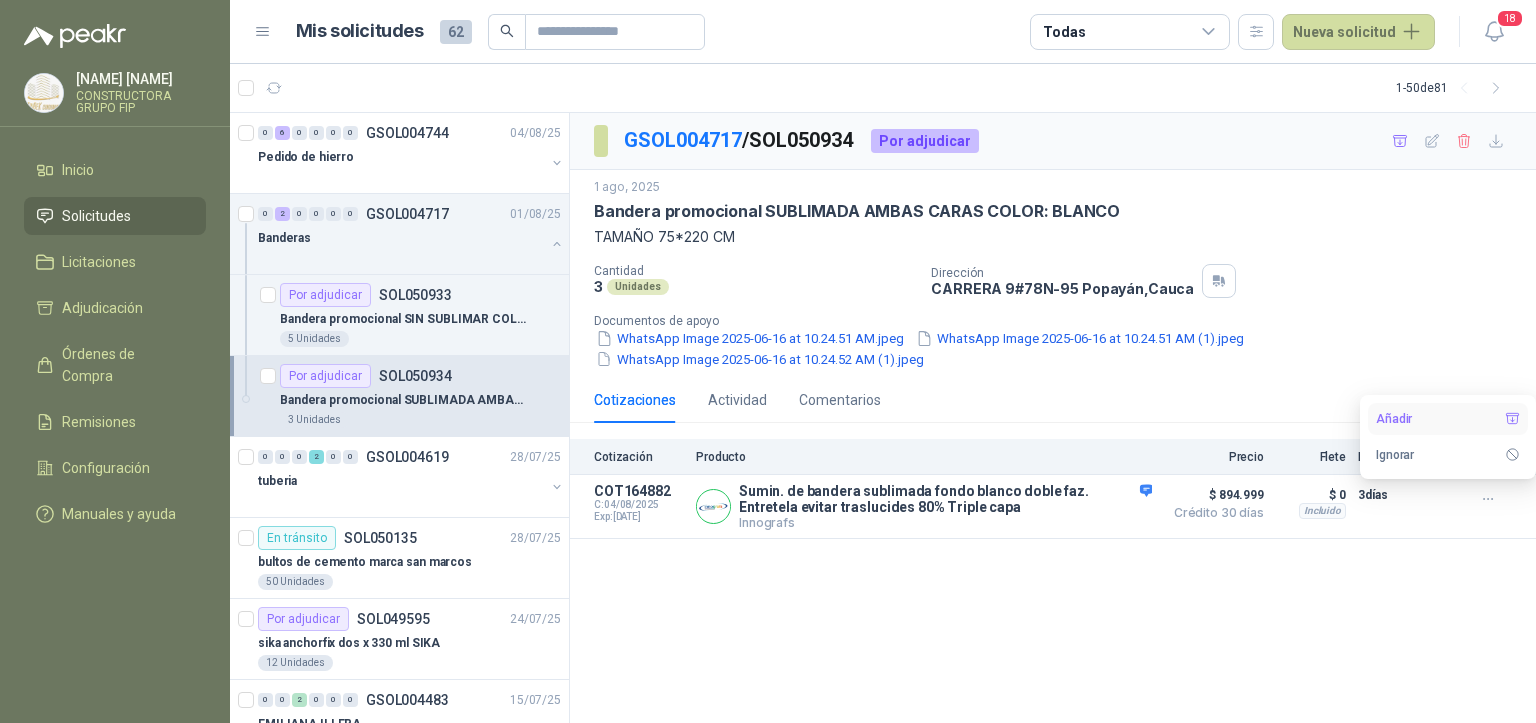 click on "Añadir" at bounding box center (1448, 419) 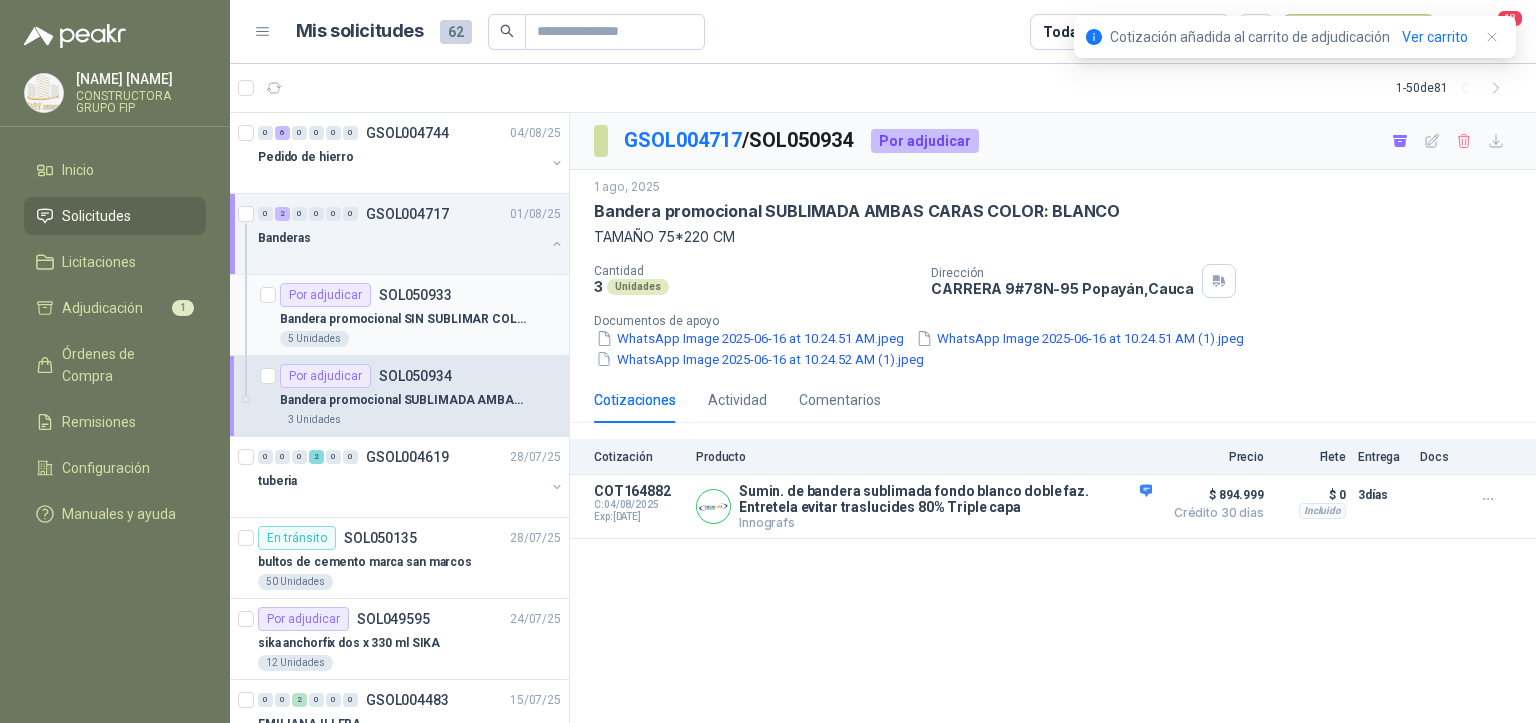 click on "Bandera promocional SIN SUBLIMAR COLOR: AMARILLO" at bounding box center [404, 319] 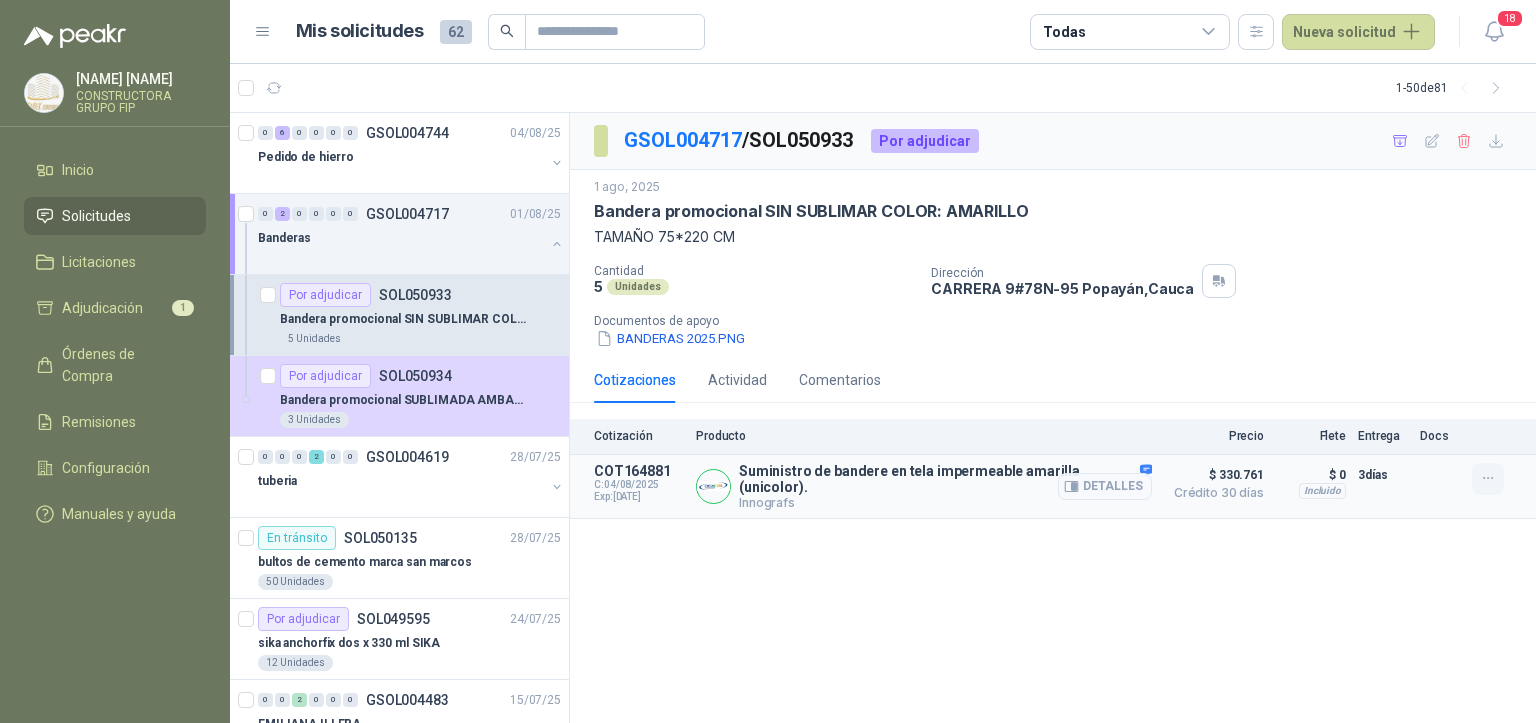 click at bounding box center [1488, 479] 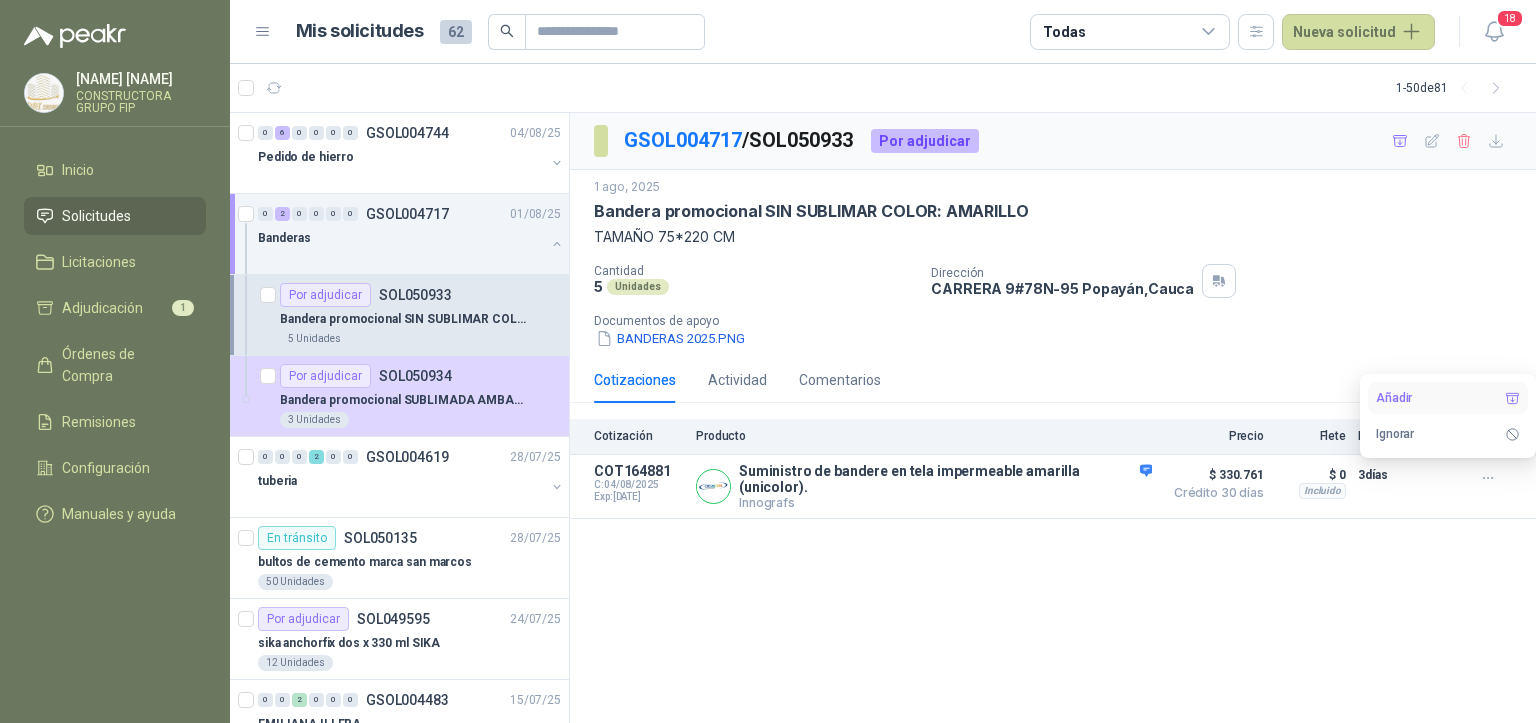 click on "Añadir" at bounding box center (1448, 398) 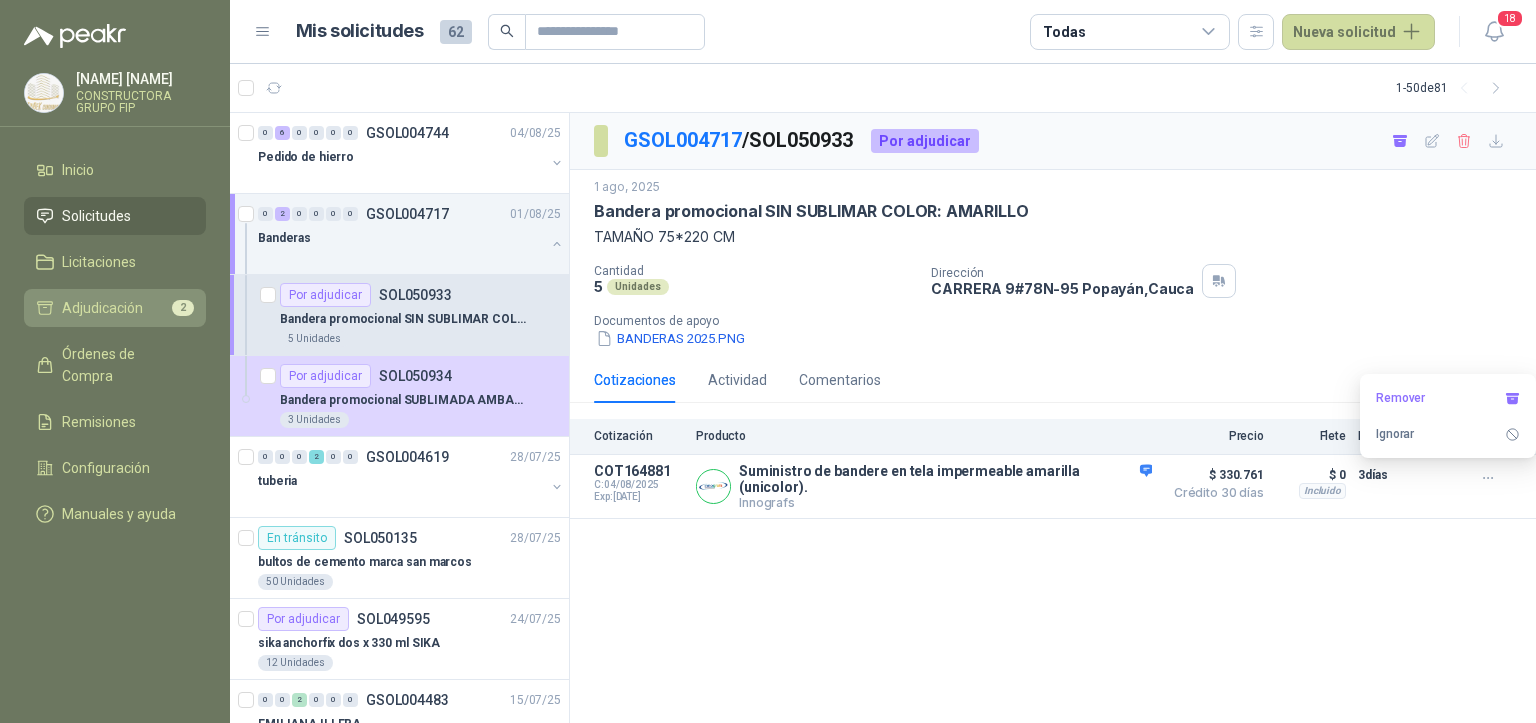 click on "Adjudicación" at bounding box center [102, 308] 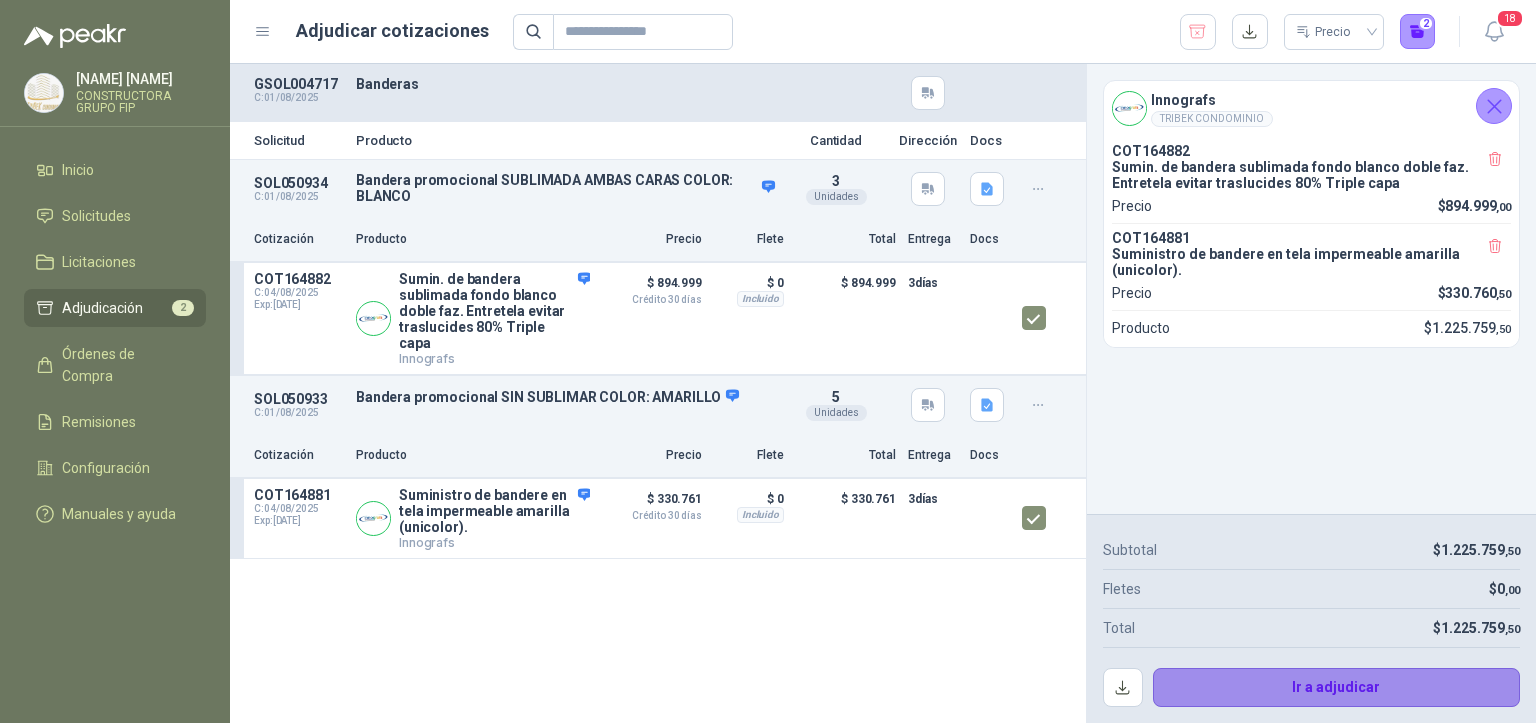click on "Ir a adjudicar" at bounding box center [1337, 688] 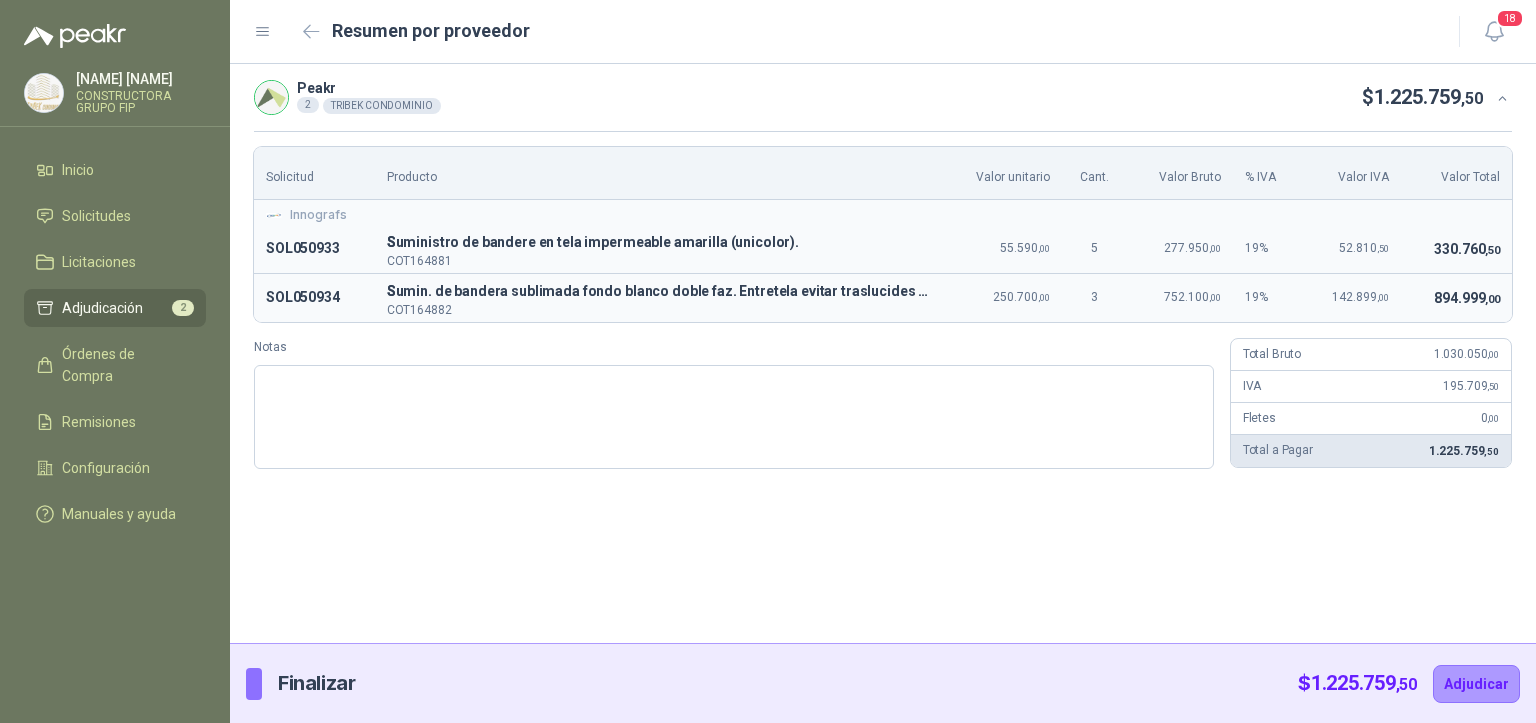 type 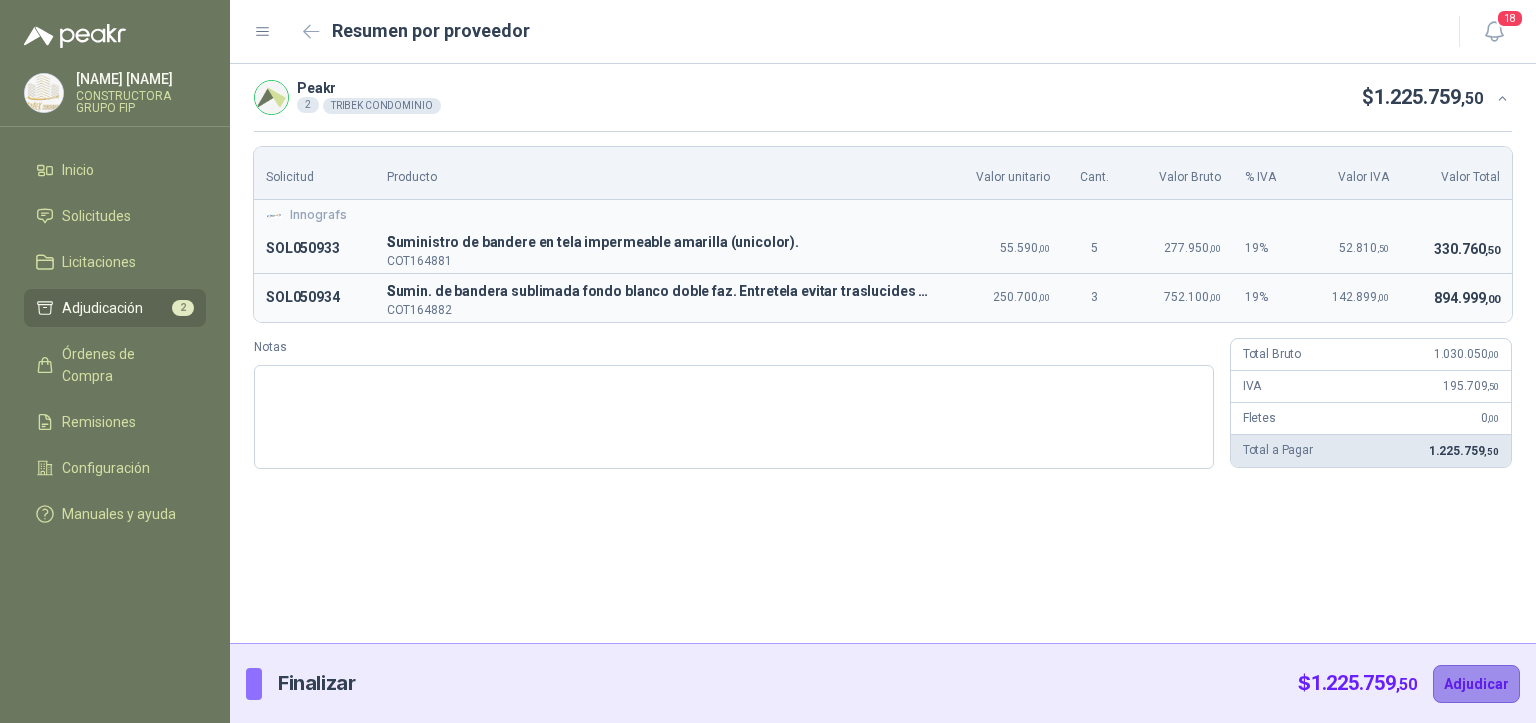 click on "Adjudicar" at bounding box center (1476, 684) 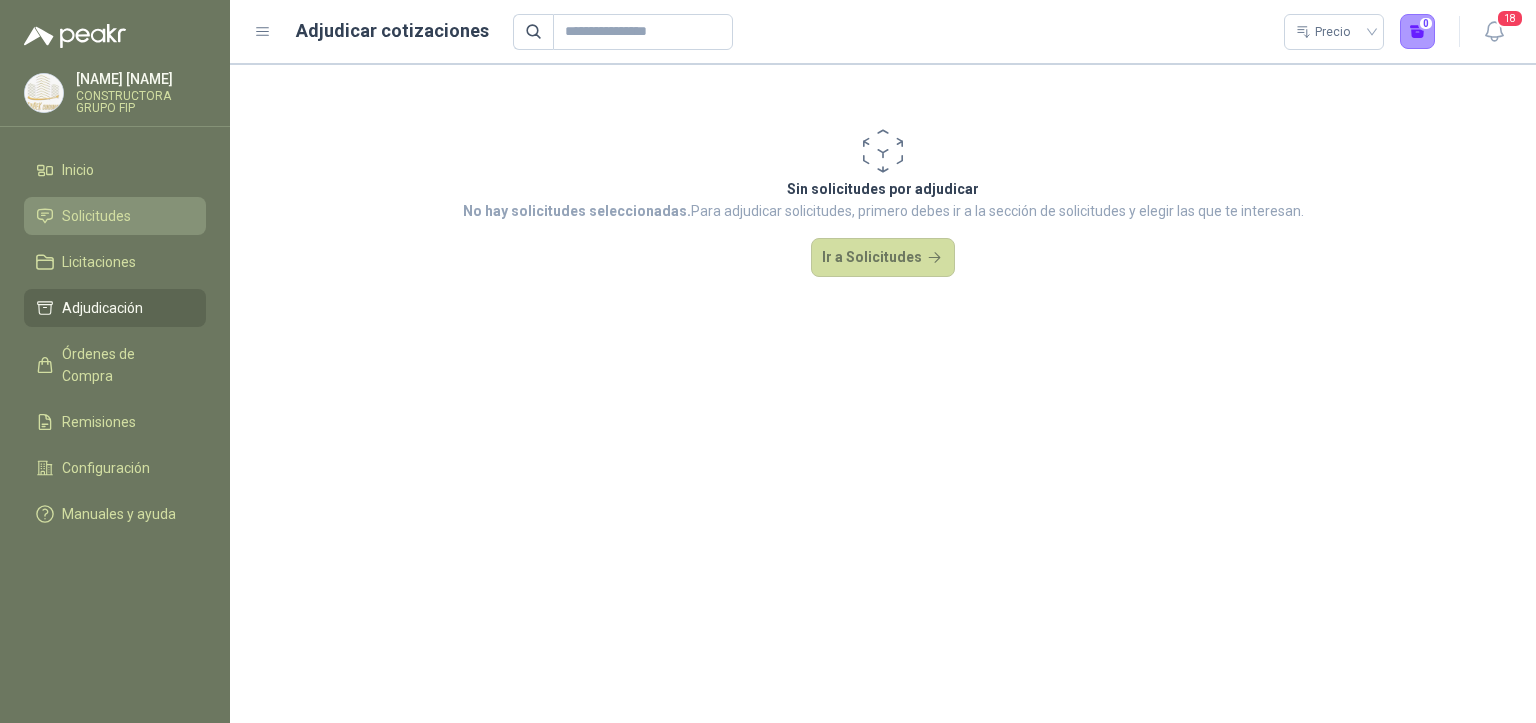 click on "Solicitudes" at bounding box center (96, 216) 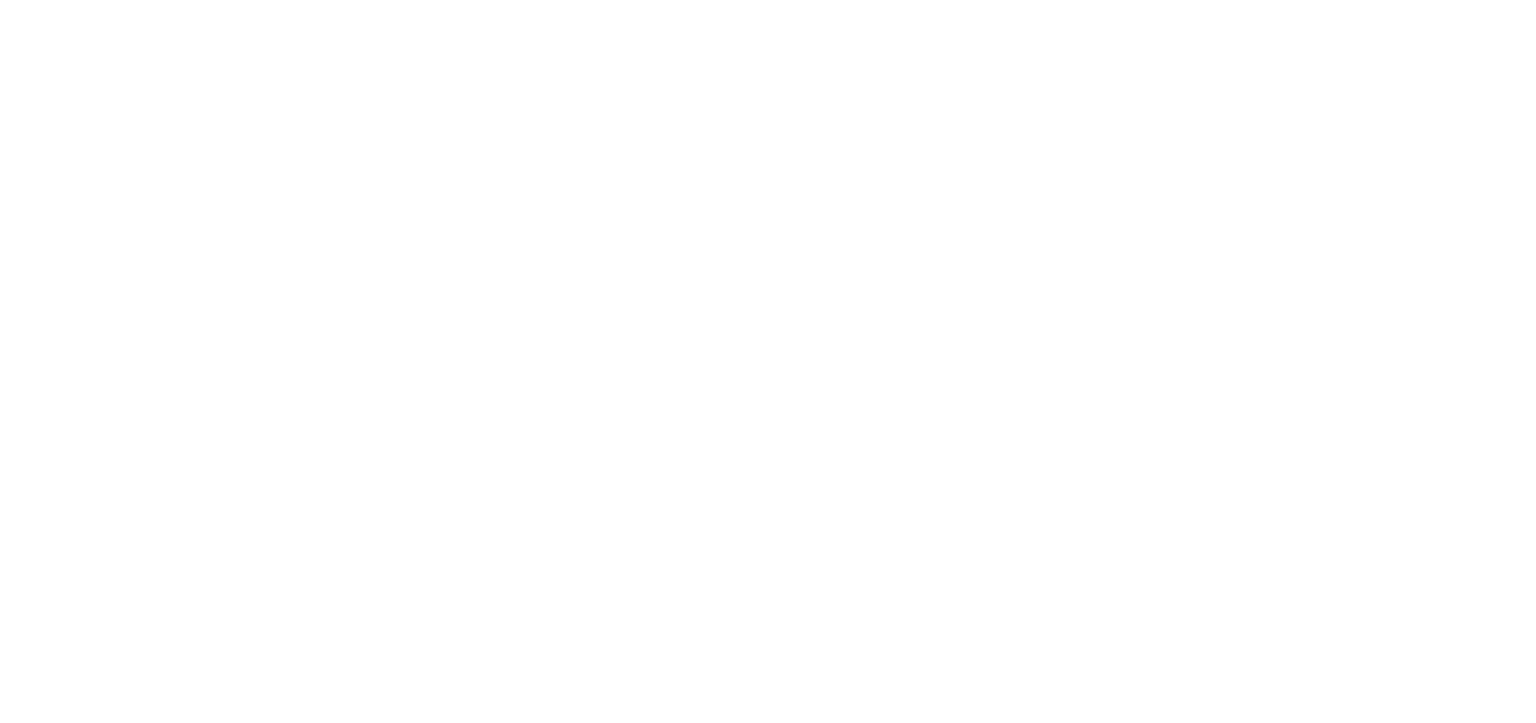 scroll, scrollTop: 0, scrollLeft: 0, axis: both 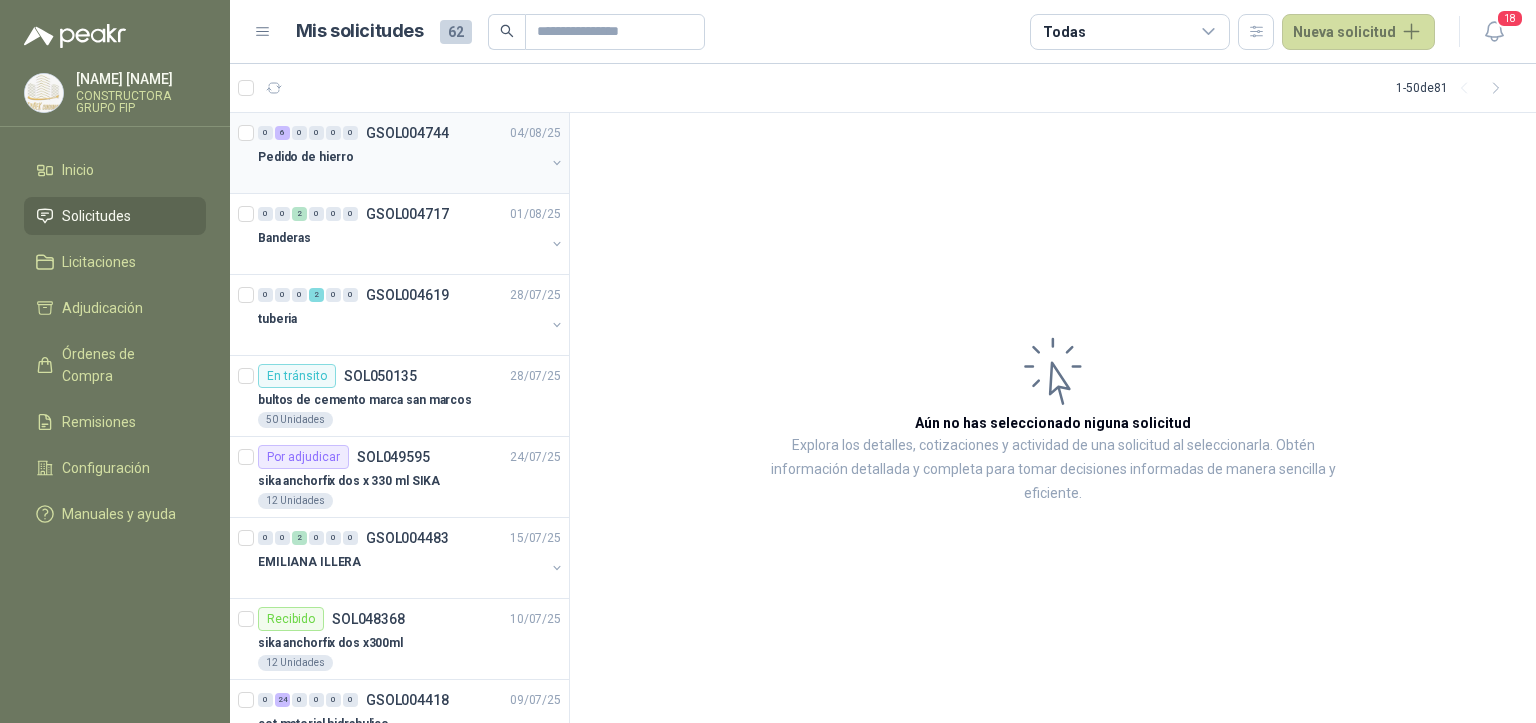 click at bounding box center (401, 177) 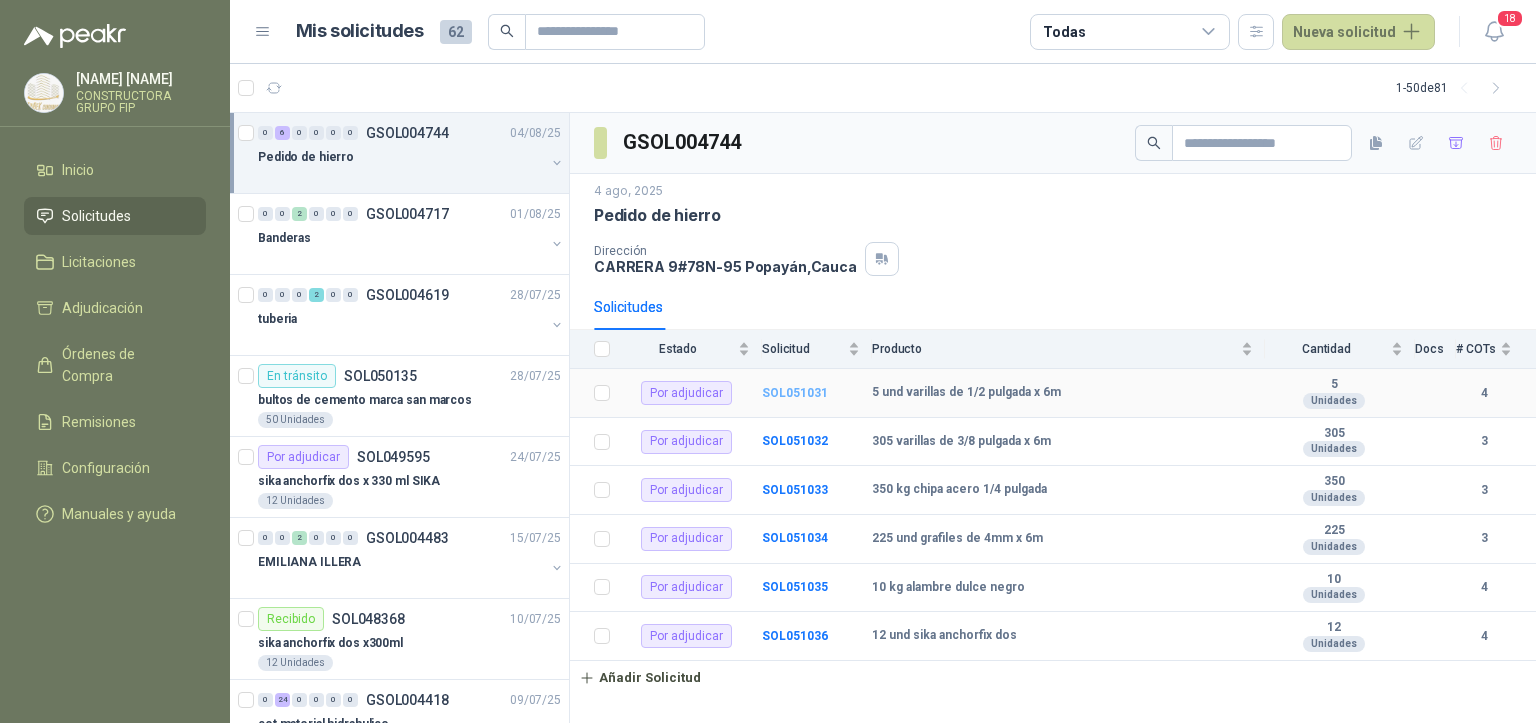 click on "SOL051031" at bounding box center [795, 393] 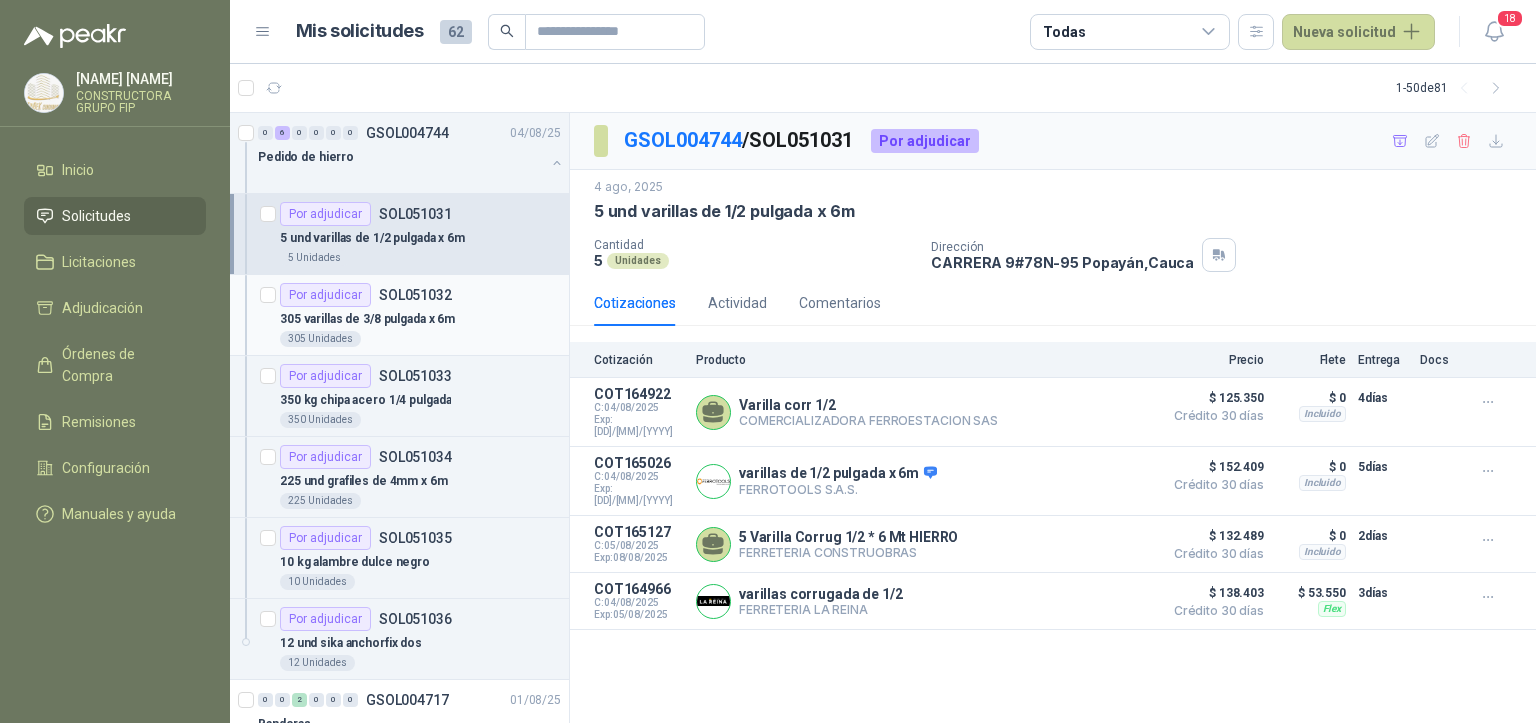 click on "305 varillas de 3/8 pulgada x 6m" at bounding box center (367, 319) 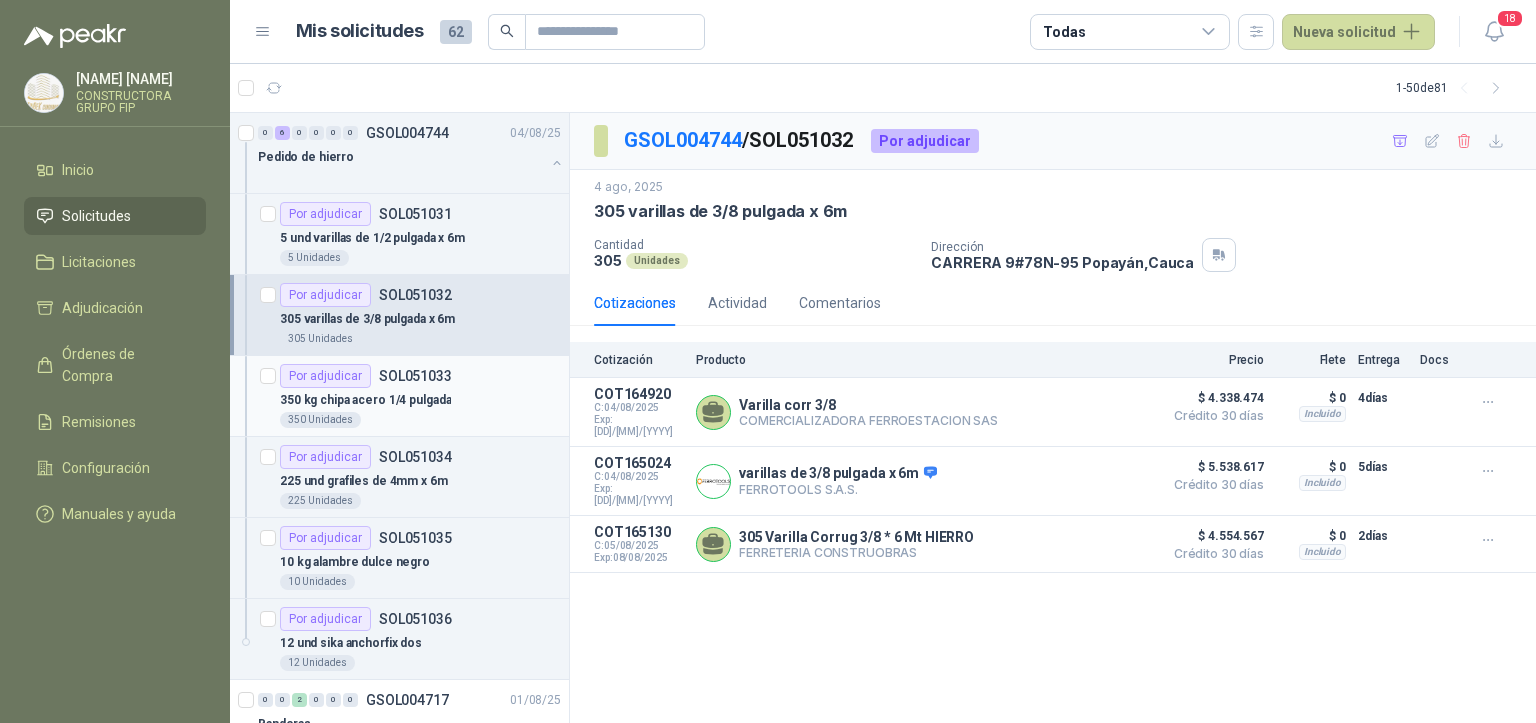 click on "350 kg chipa acero  1/4 pulgada" at bounding box center [365, 400] 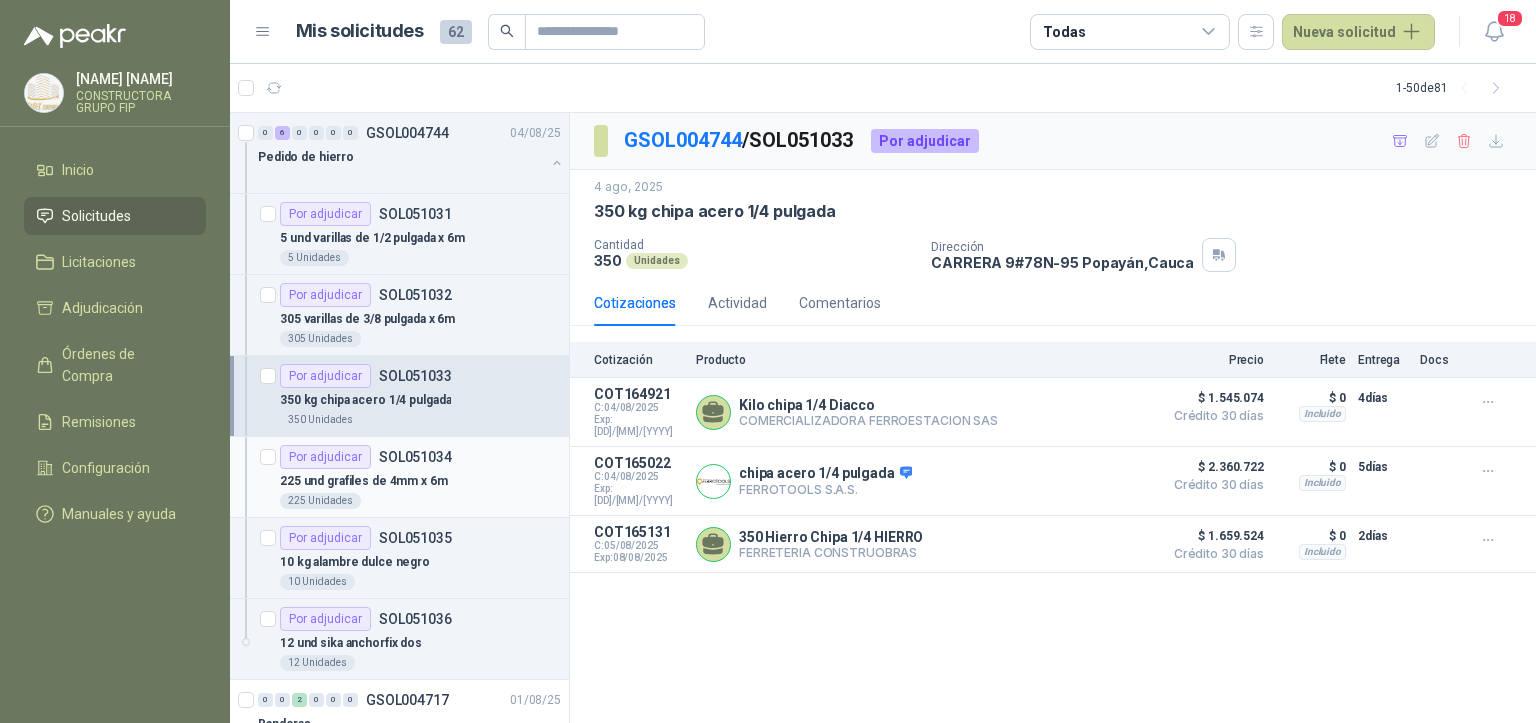 click on "225 und grafiles de 4mm x 6m" at bounding box center (420, 481) 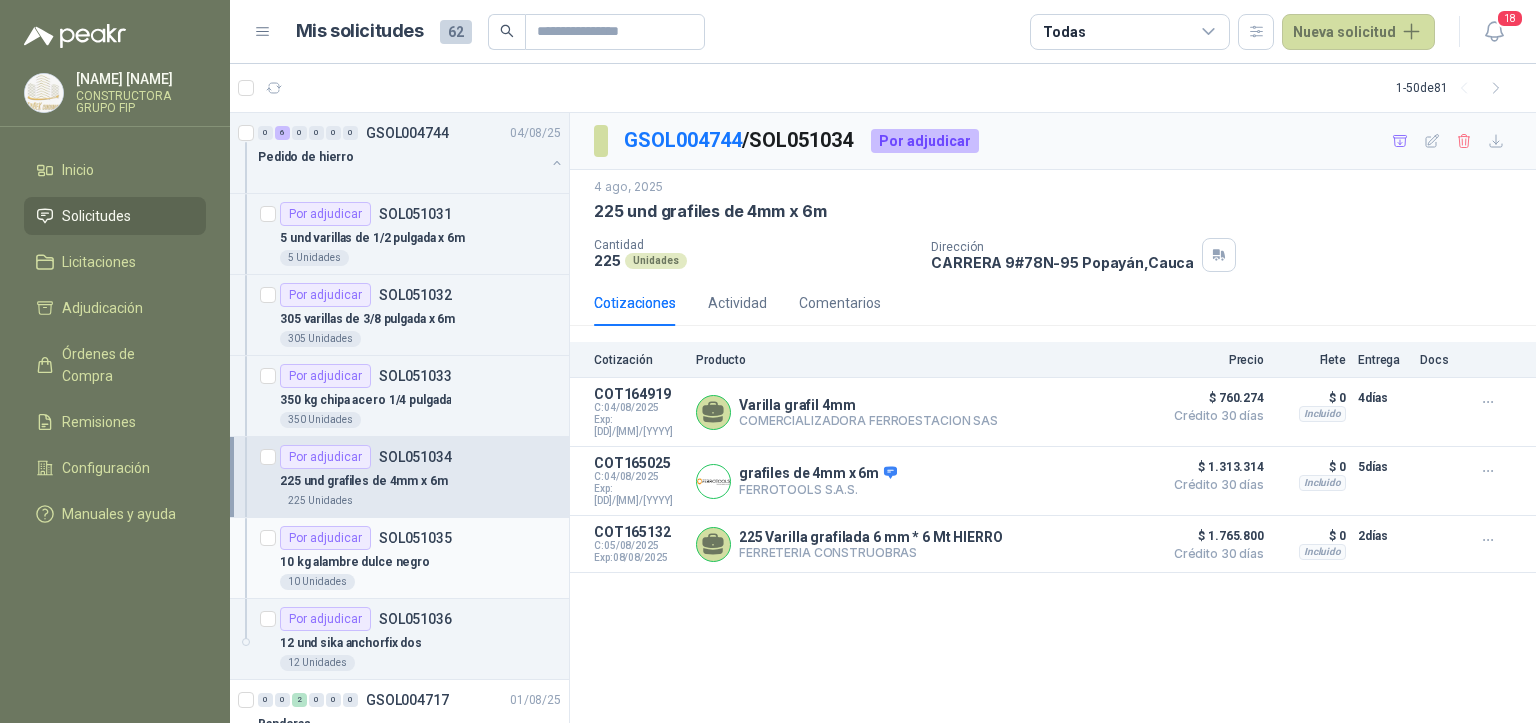 click on "10 kg alambre dulce negro" at bounding box center [355, 562] 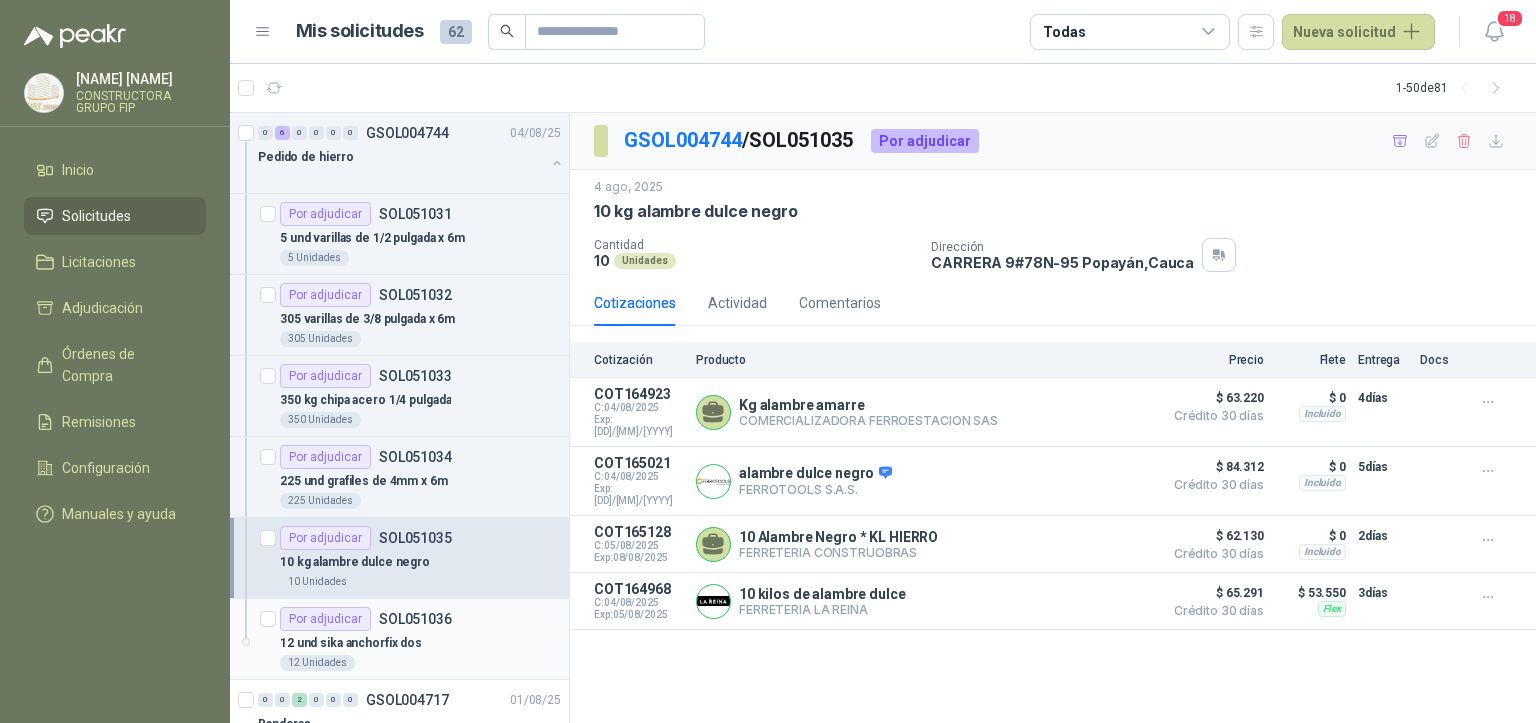 click on "12 und sika anchorfix dos" at bounding box center (420, 643) 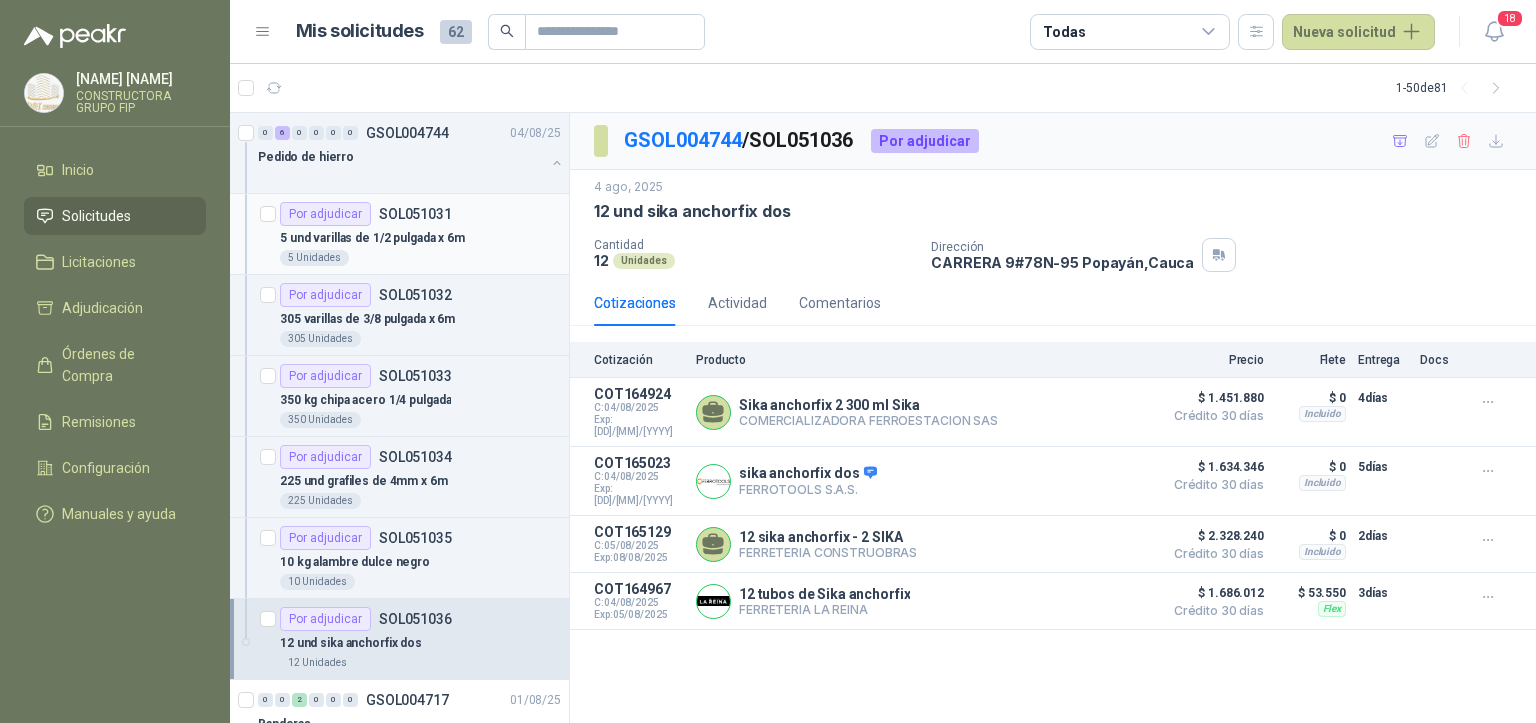 click on "5 und varillas de 1/2 pulgada x 6m" at bounding box center (420, 238) 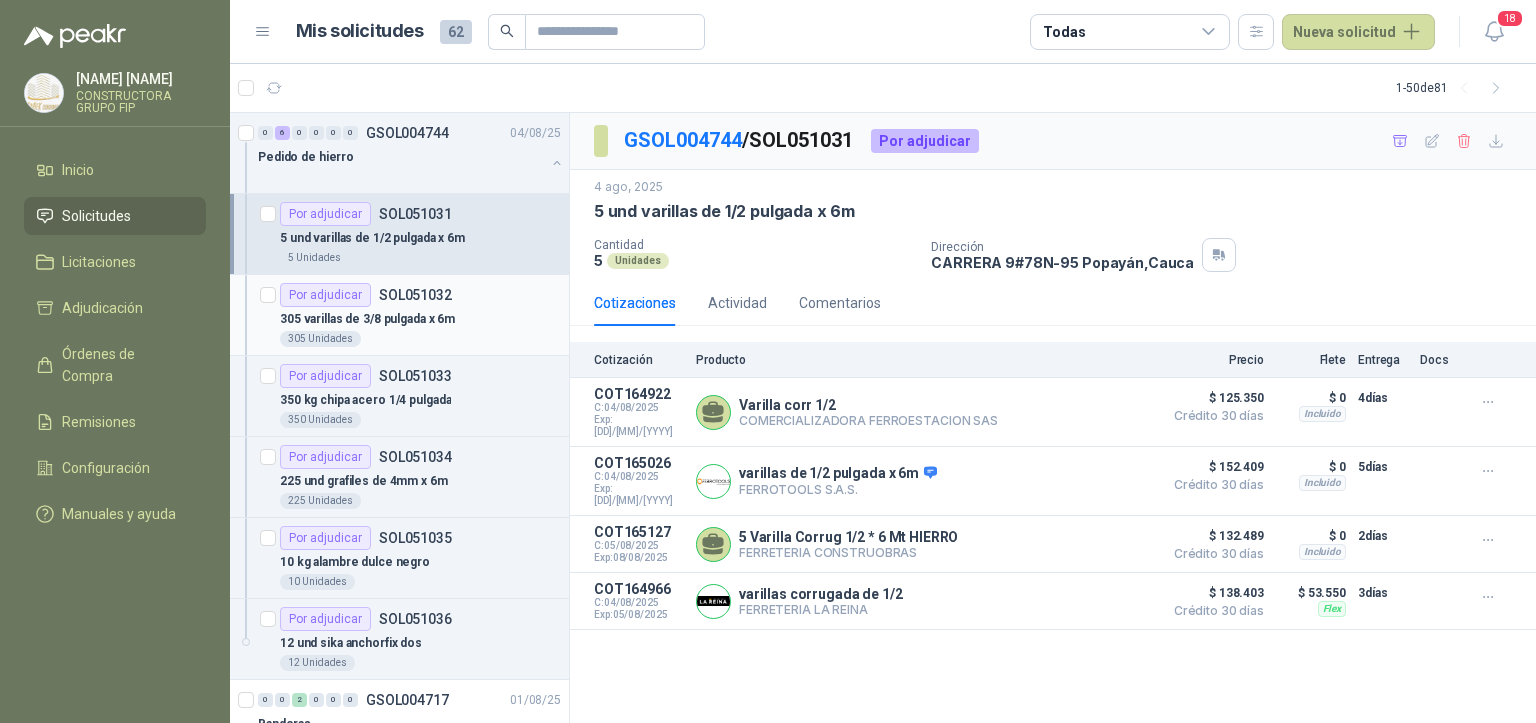 click on "305   Unidades" at bounding box center (420, 339) 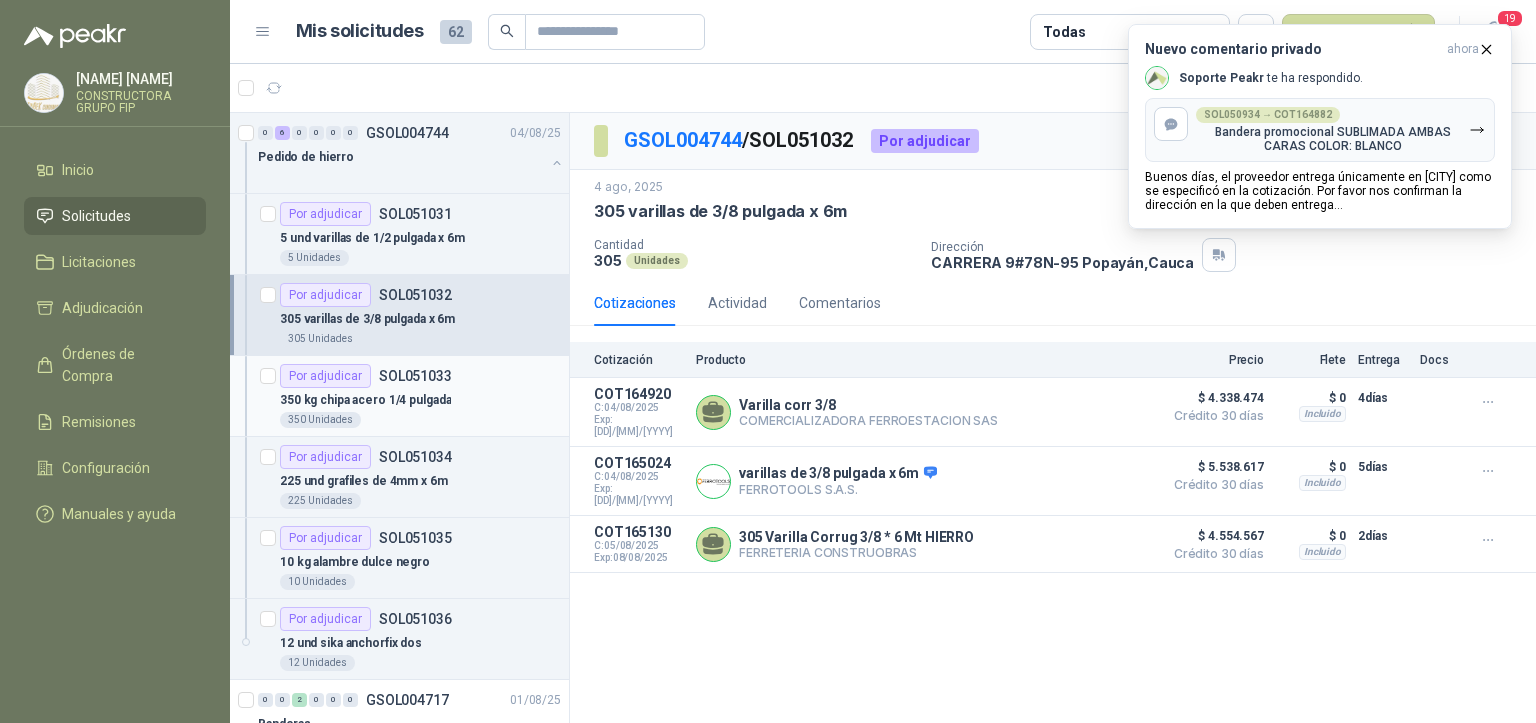 click on "350 kg chipa acero  1/4 pulgada" at bounding box center (365, 400) 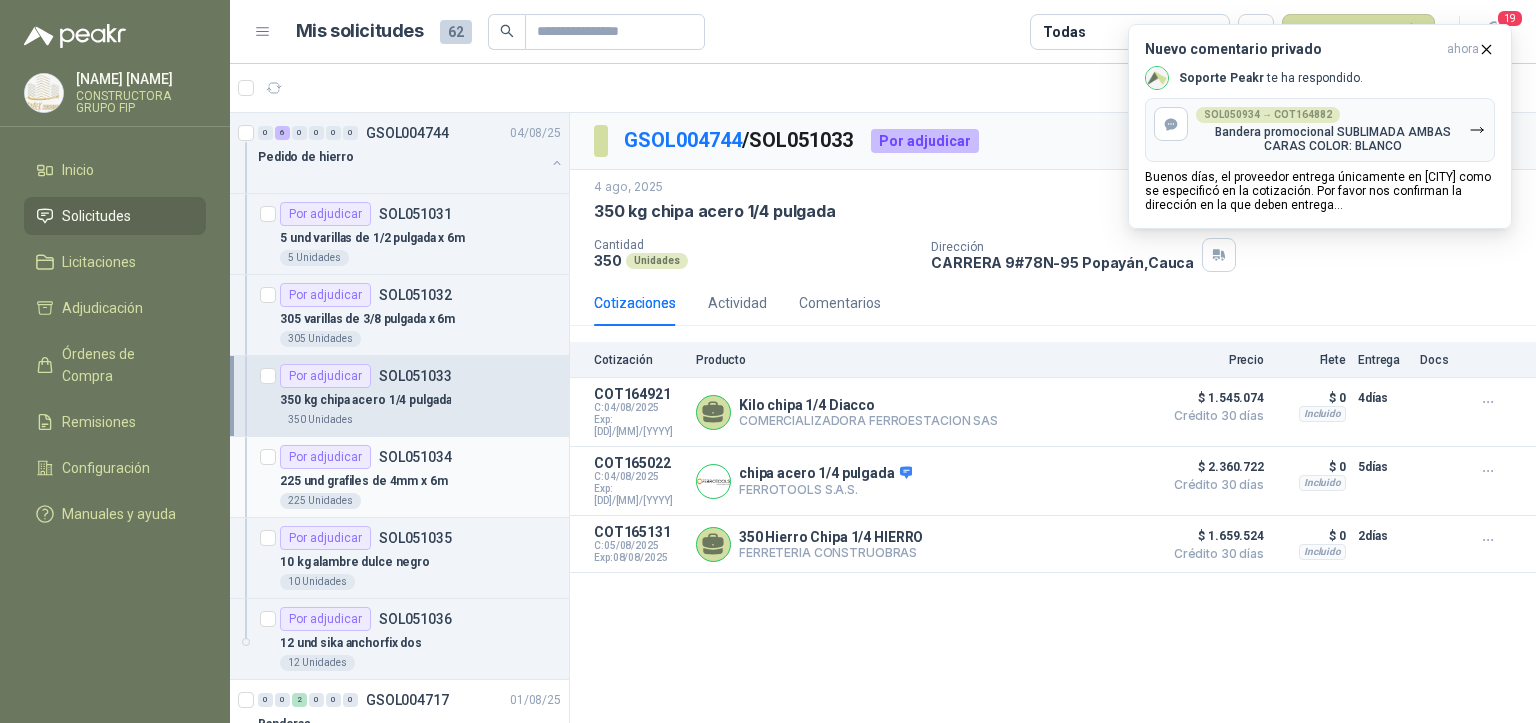 click on "225 und grafiles de 4mm x 6m" at bounding box center [364, 481] 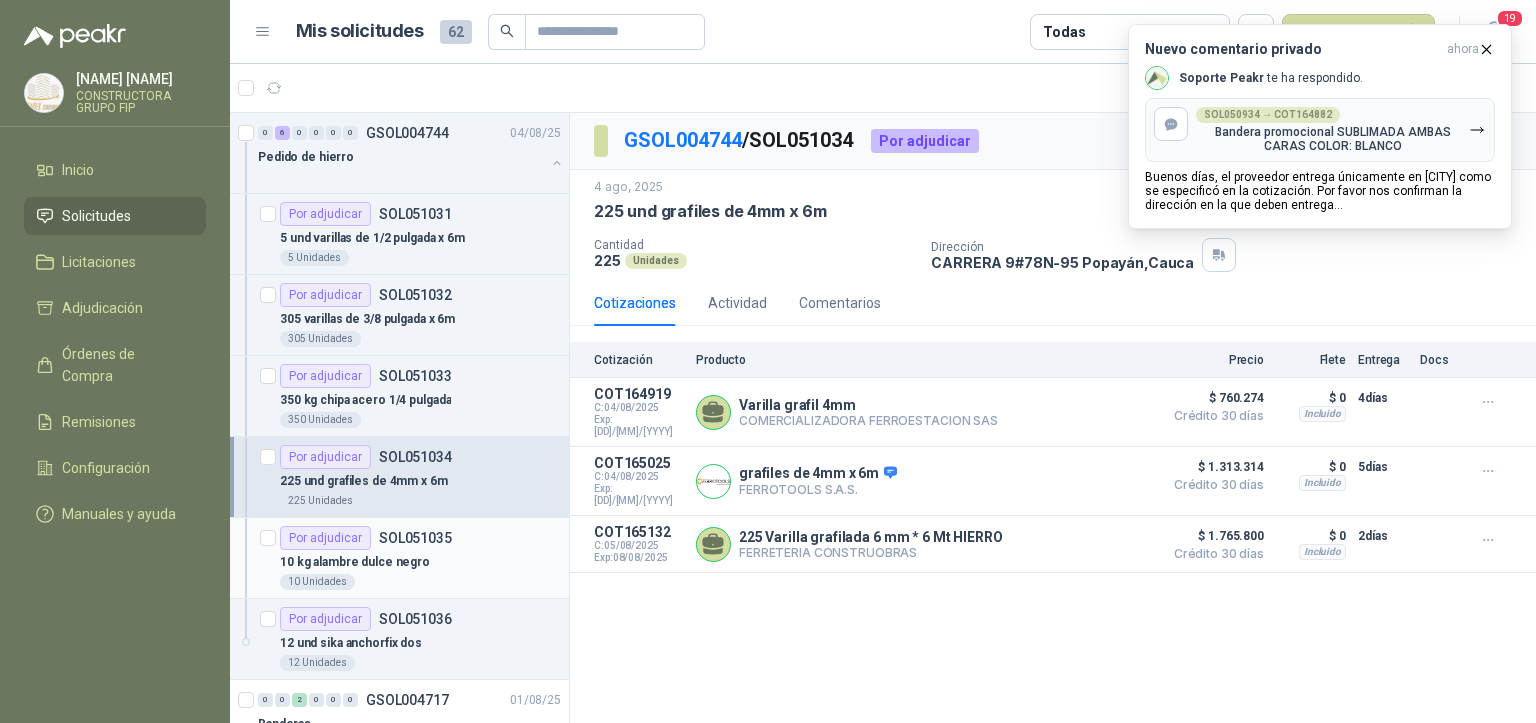 click on "Por adjudicar SOL051035" at bounding box center (420, 538) 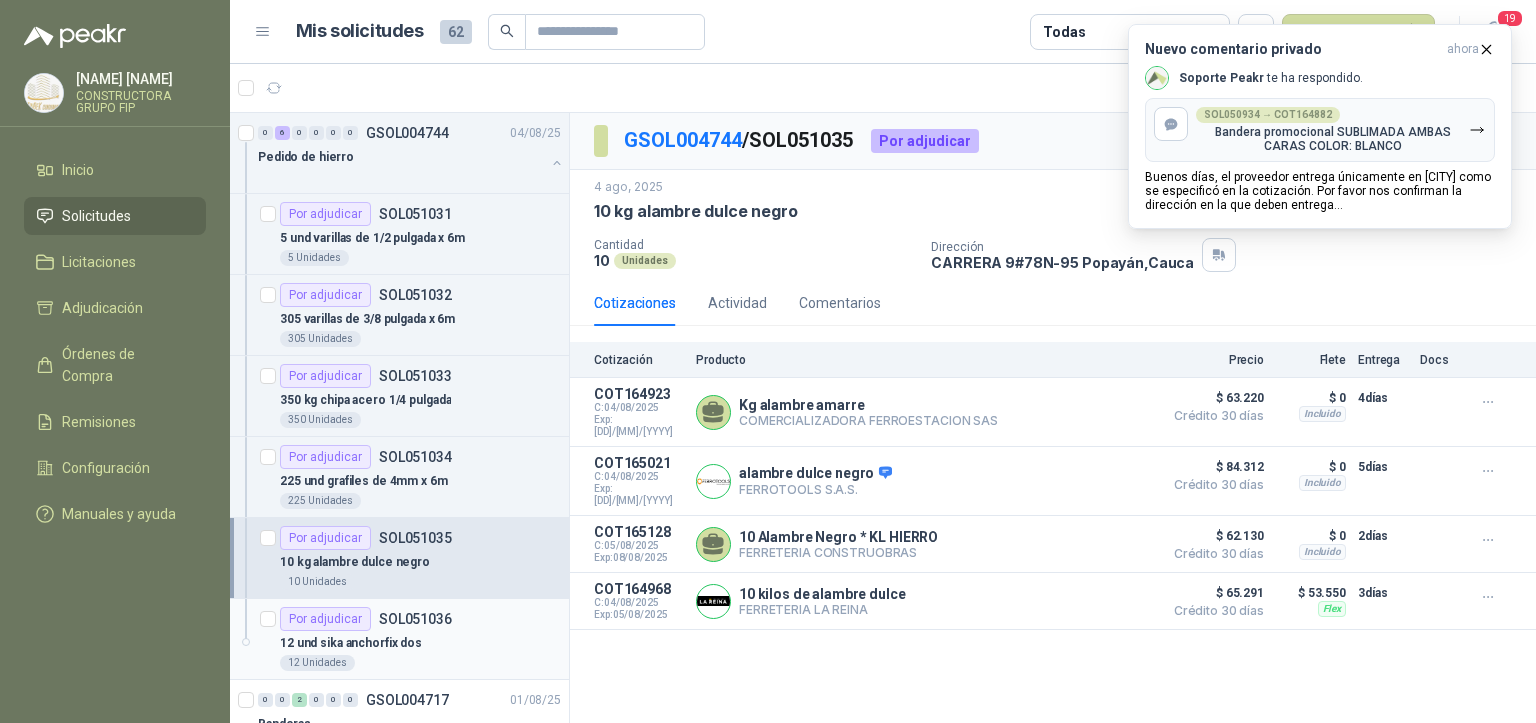click on "12 und sika anchorfix dos" at bounding box center [420, 643] 